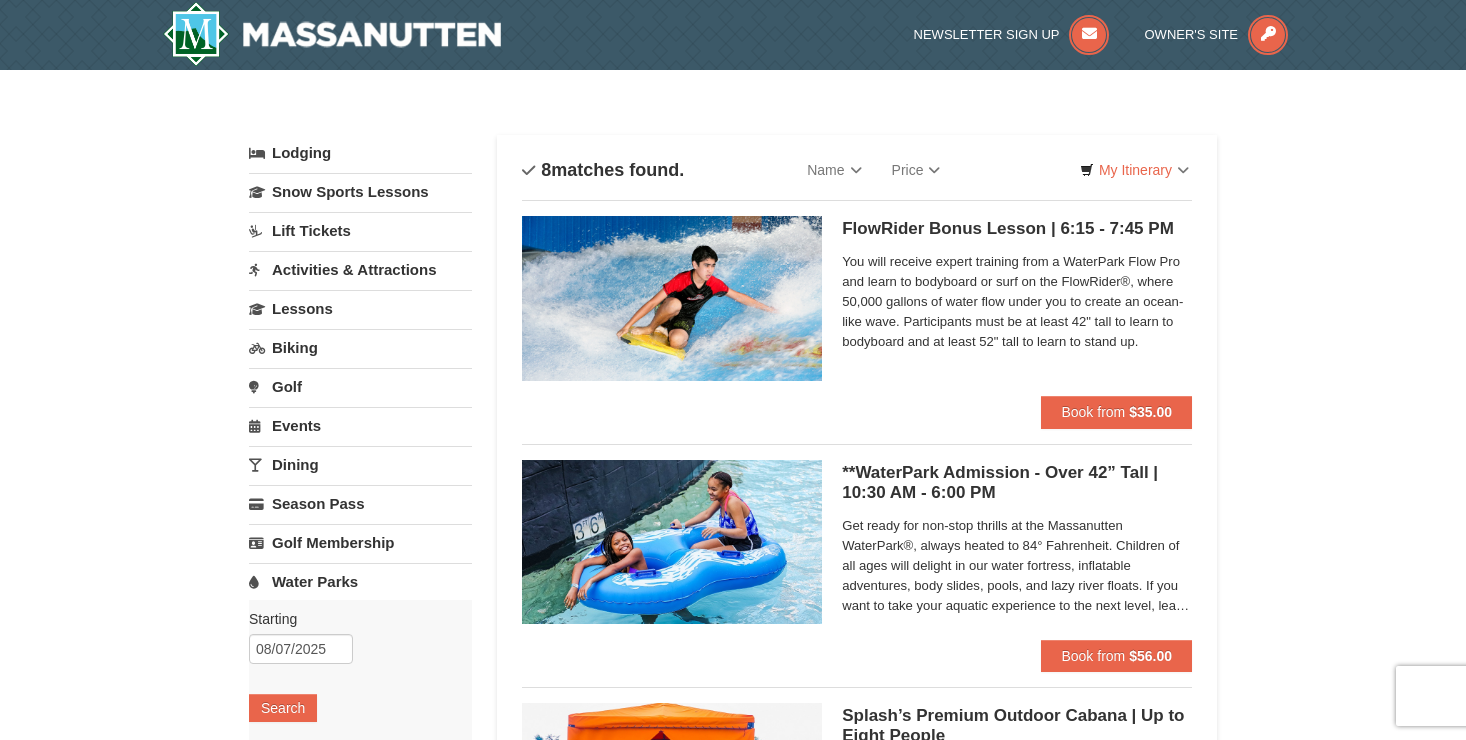 scroll, scrollTop: 0, scrollLeft: 0, axis: both 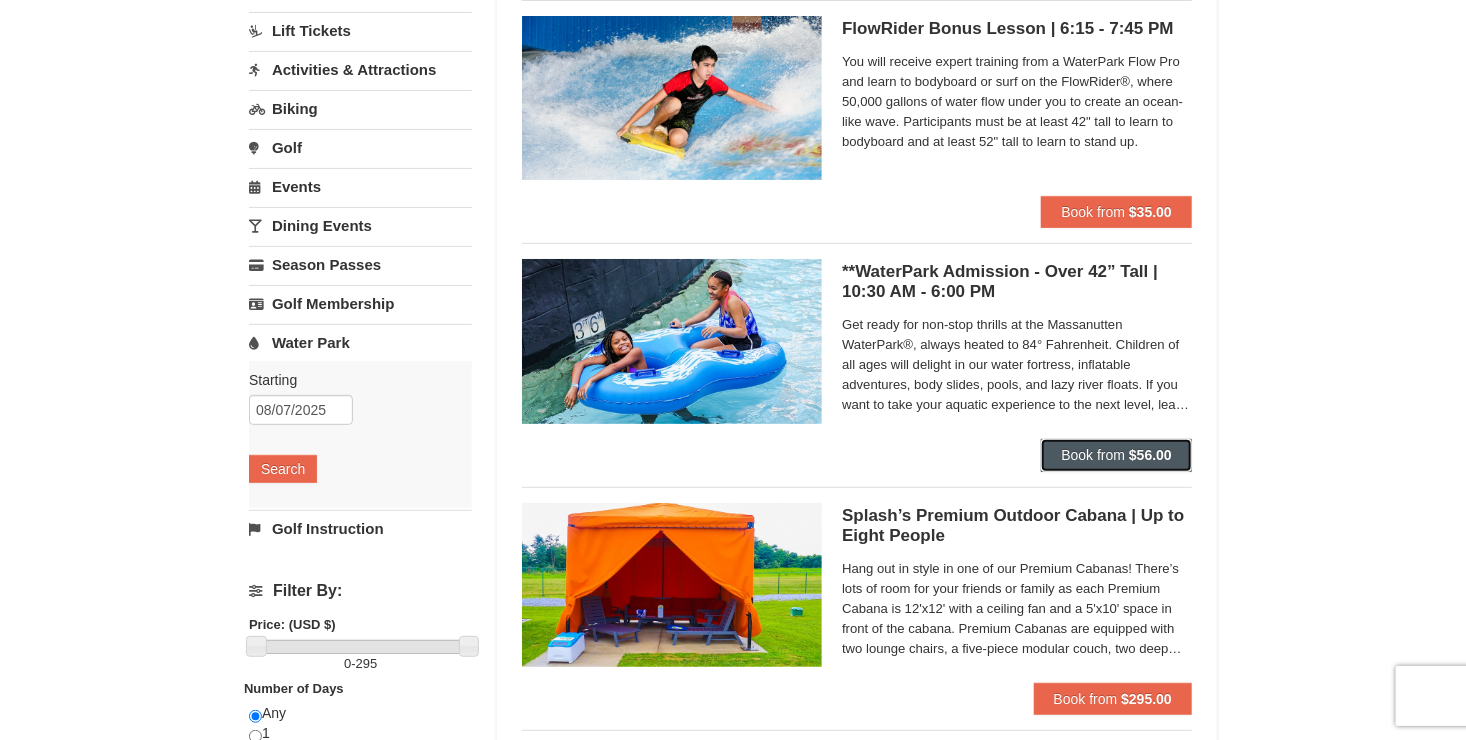 click on "Book from" at bounding box center (1093, 455) 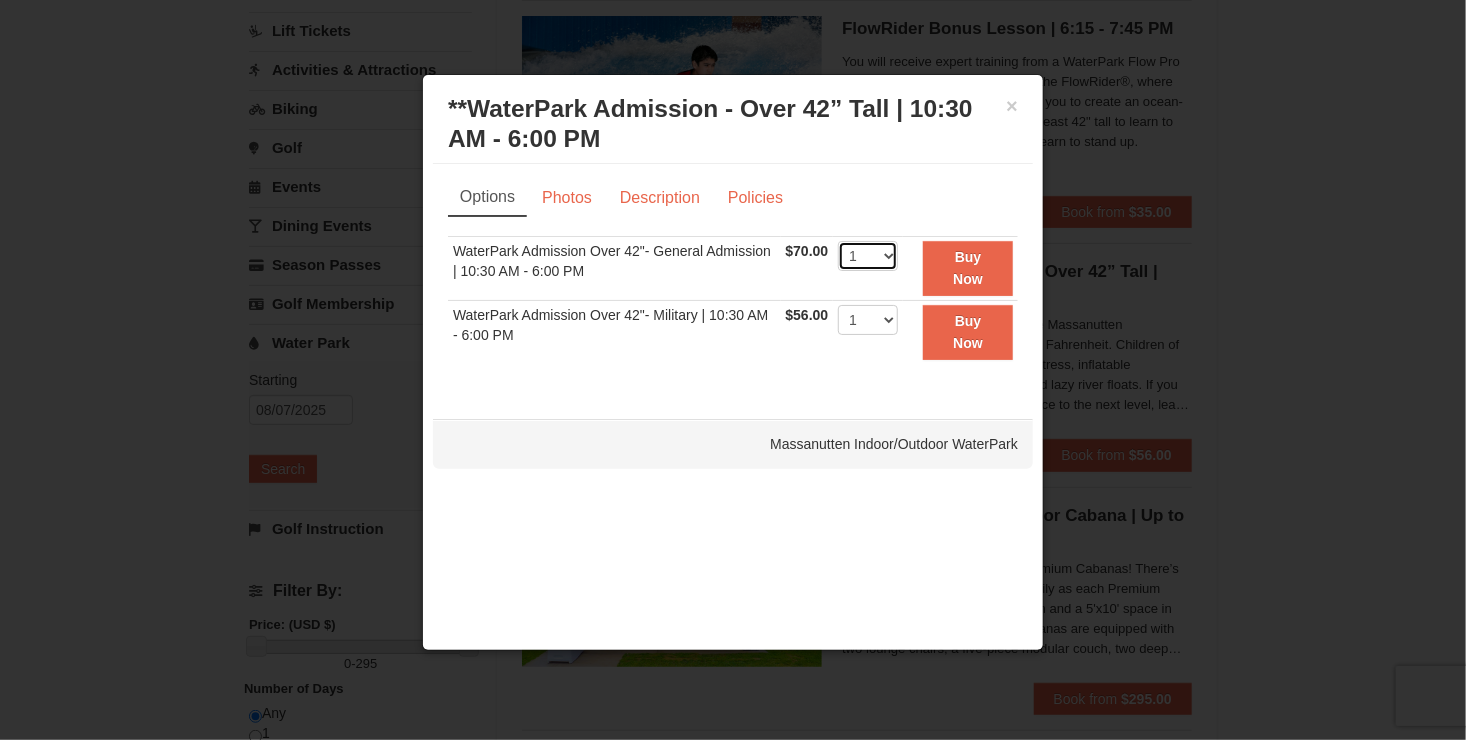 click on "1
2
3
4
5
6
7
8
9
10
11
12
13
14
15
16
17
18
19
20
21 22" at bounding box center [868, 256] 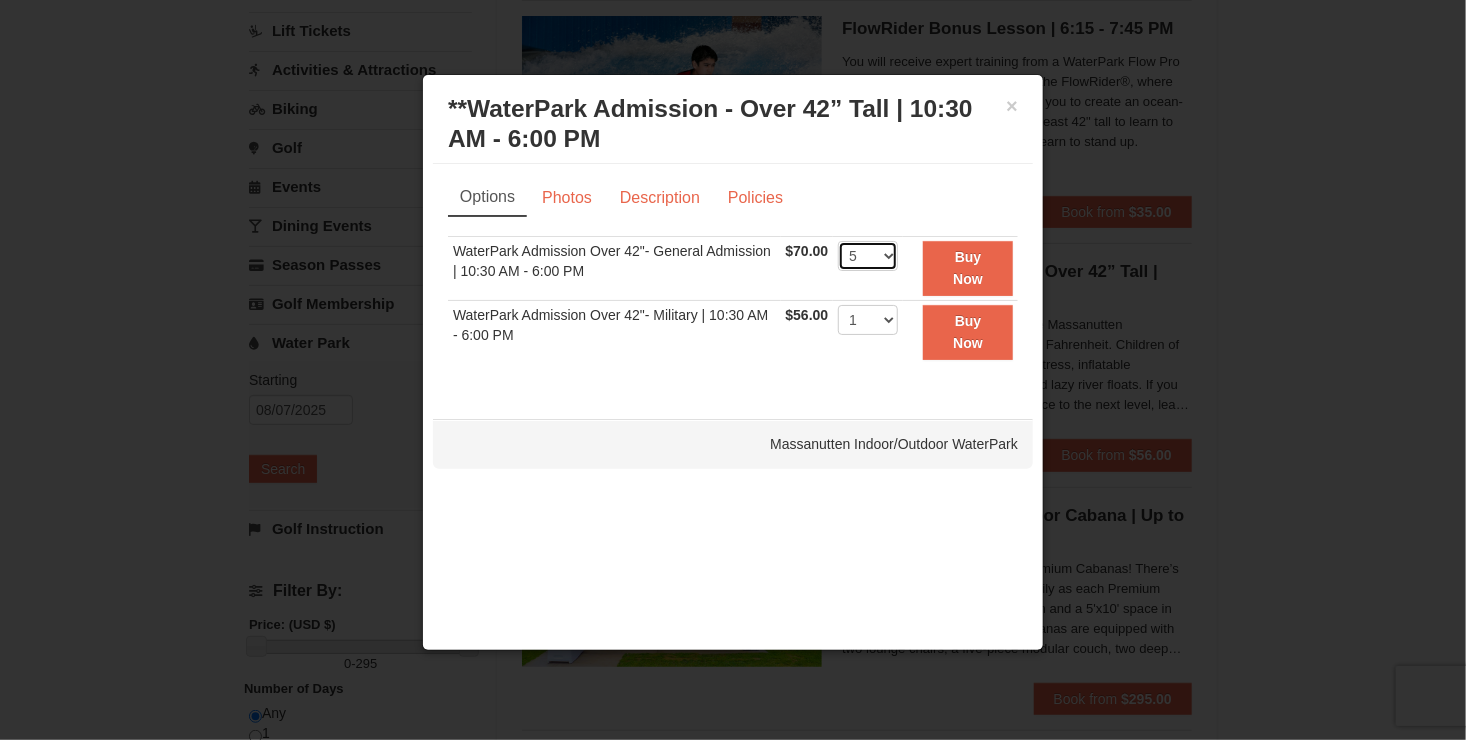 click on "1
2
3
4
5
6
7
8
9
10
11
12
13
14
15
16
17
18
19
20
21 22" at bounding box center [868, 256] 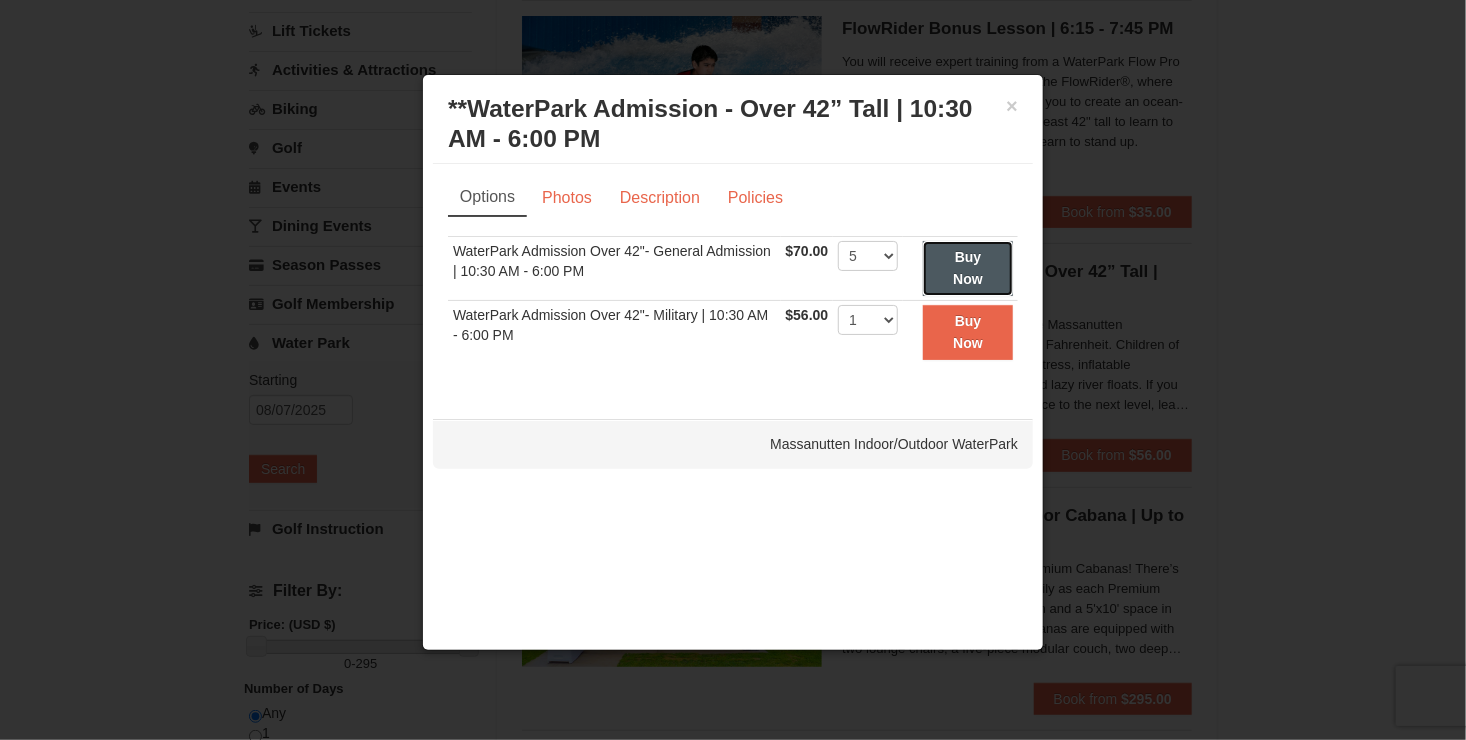 click on "Buy Now" at bounding box center [968, 268] 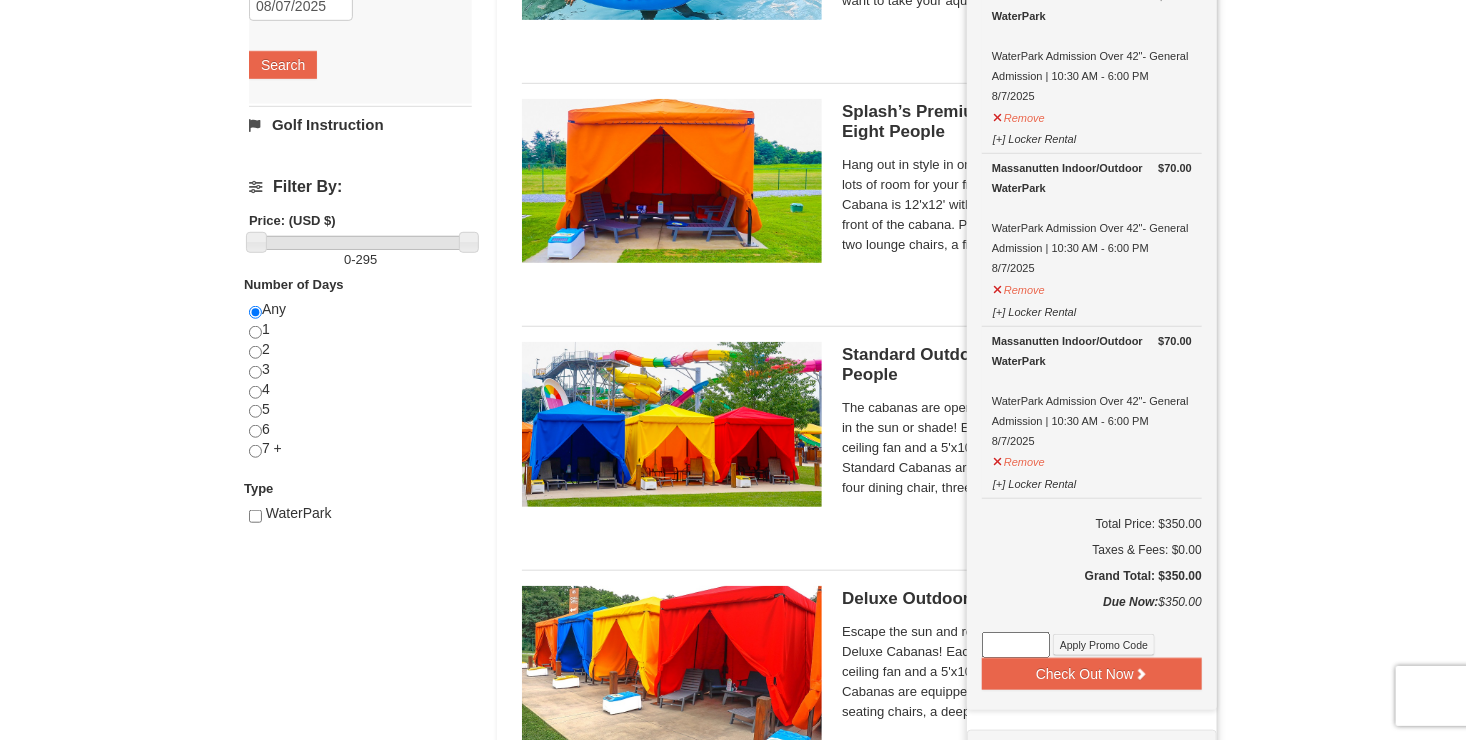 scroll, scrollTop: 606, scrollLeft: 0, axis: vertical 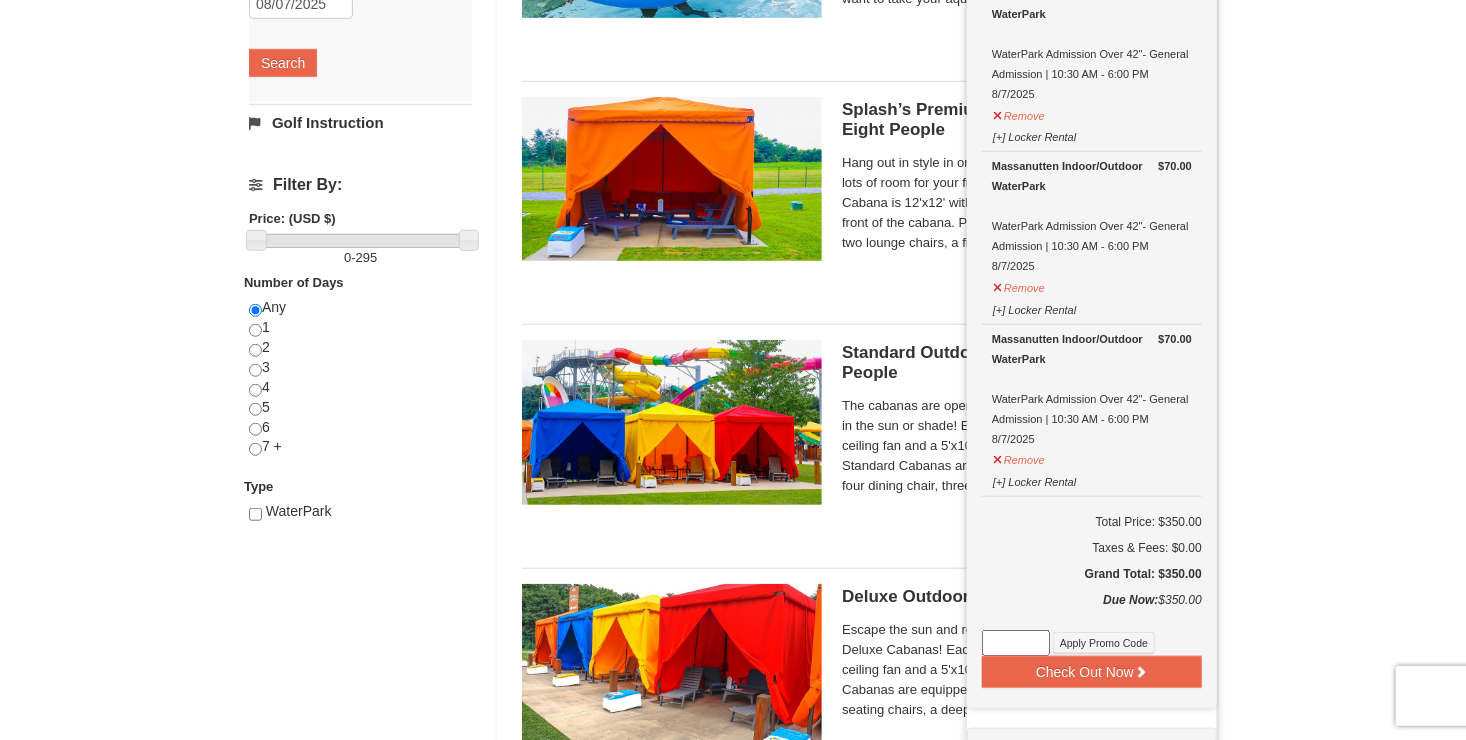 click on "The cabanas are open, and that means it is time to lounge in the sun or shade! Each standard cabana is 10'x10' with a ceiling fan and a 5'x10' space in front of the cabana. Standard Cabanas are equipped with two lounge chairs, four dining chair, three low profile tables, ceiling fan, and electric service. Rental also includes six bottles of water, two WaterPark towels, WaterPark logo tote bag, and service from our friendly cabana hosts. There is a maximum number of six guests per cabana." at bounding box center (1017, 446) 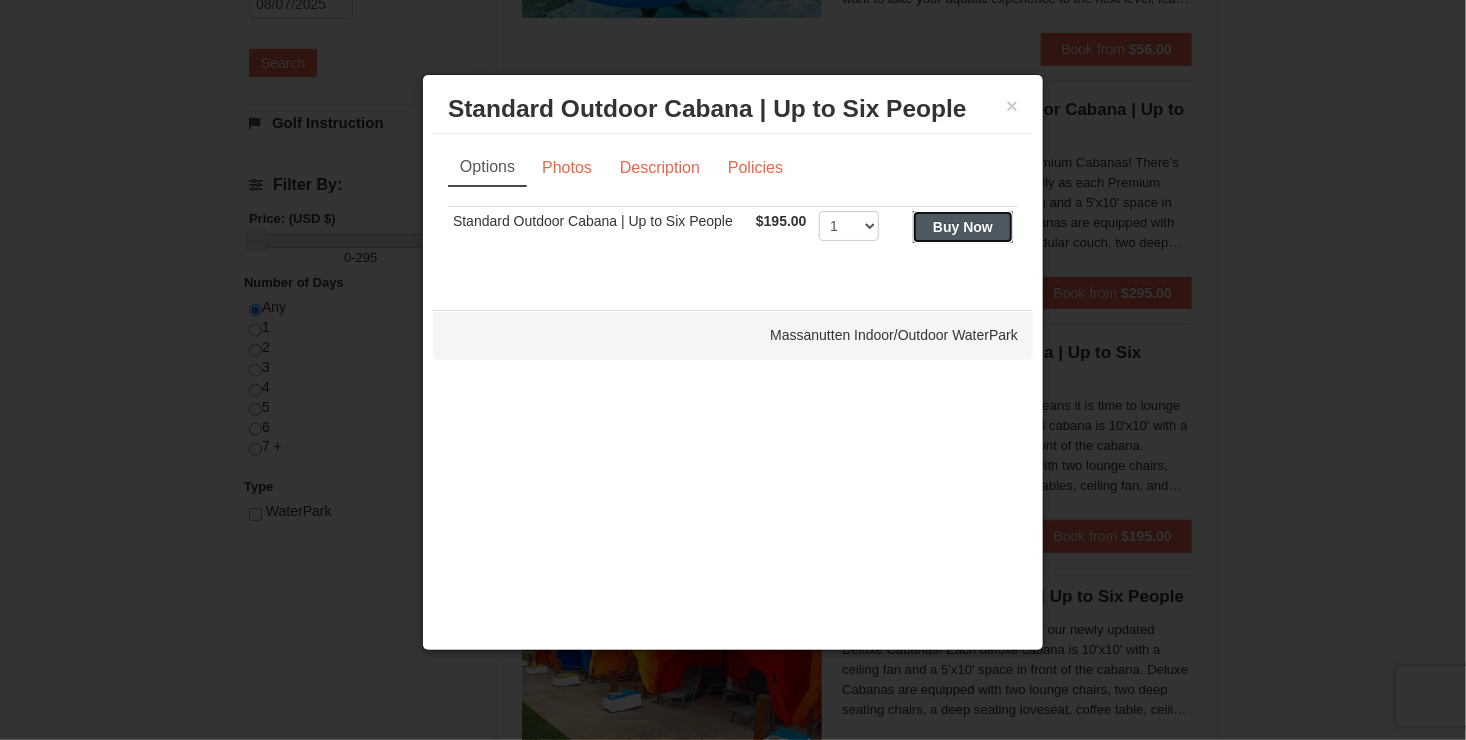 click on "Buy Now" at bounding box center (963, 227) 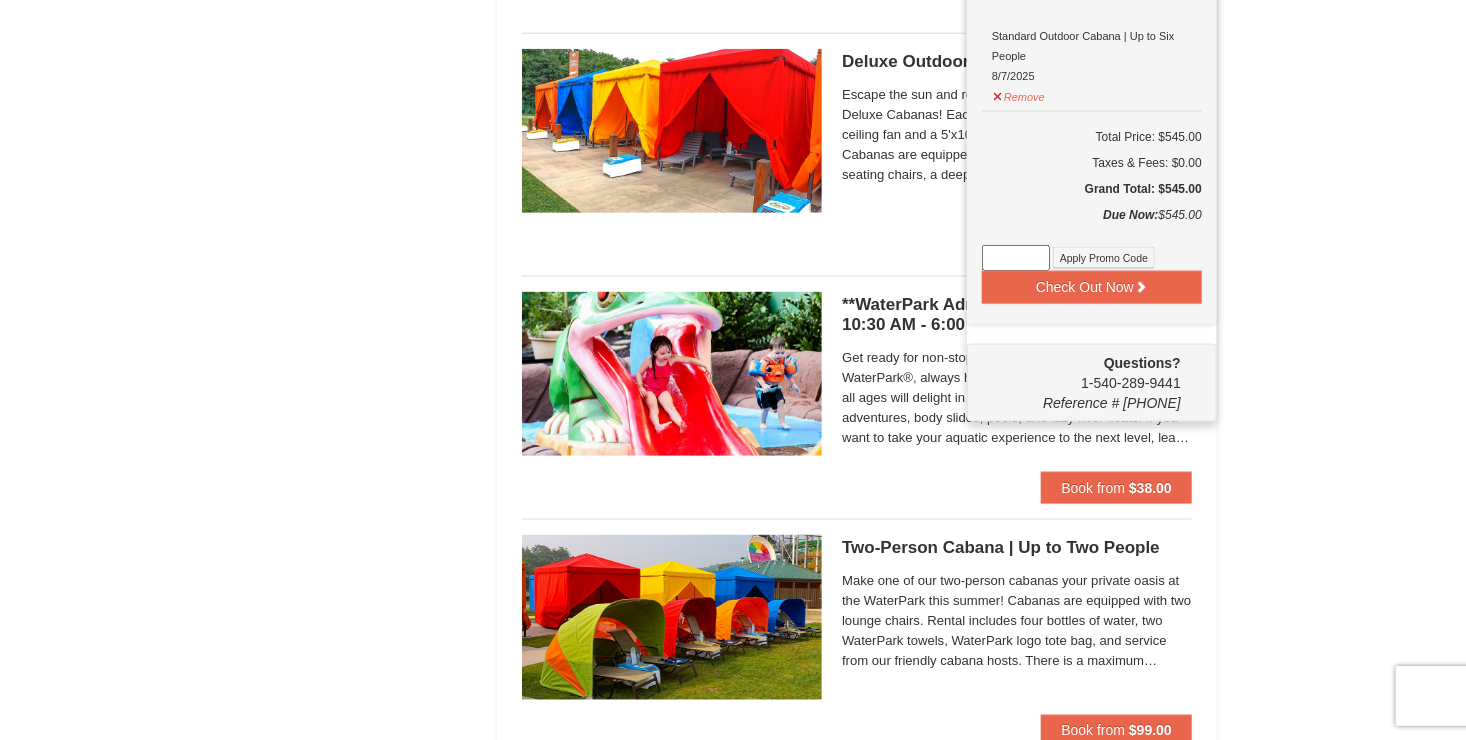 scroll, scrollTop: 1106, scrollLeft: 0, axis: vertical 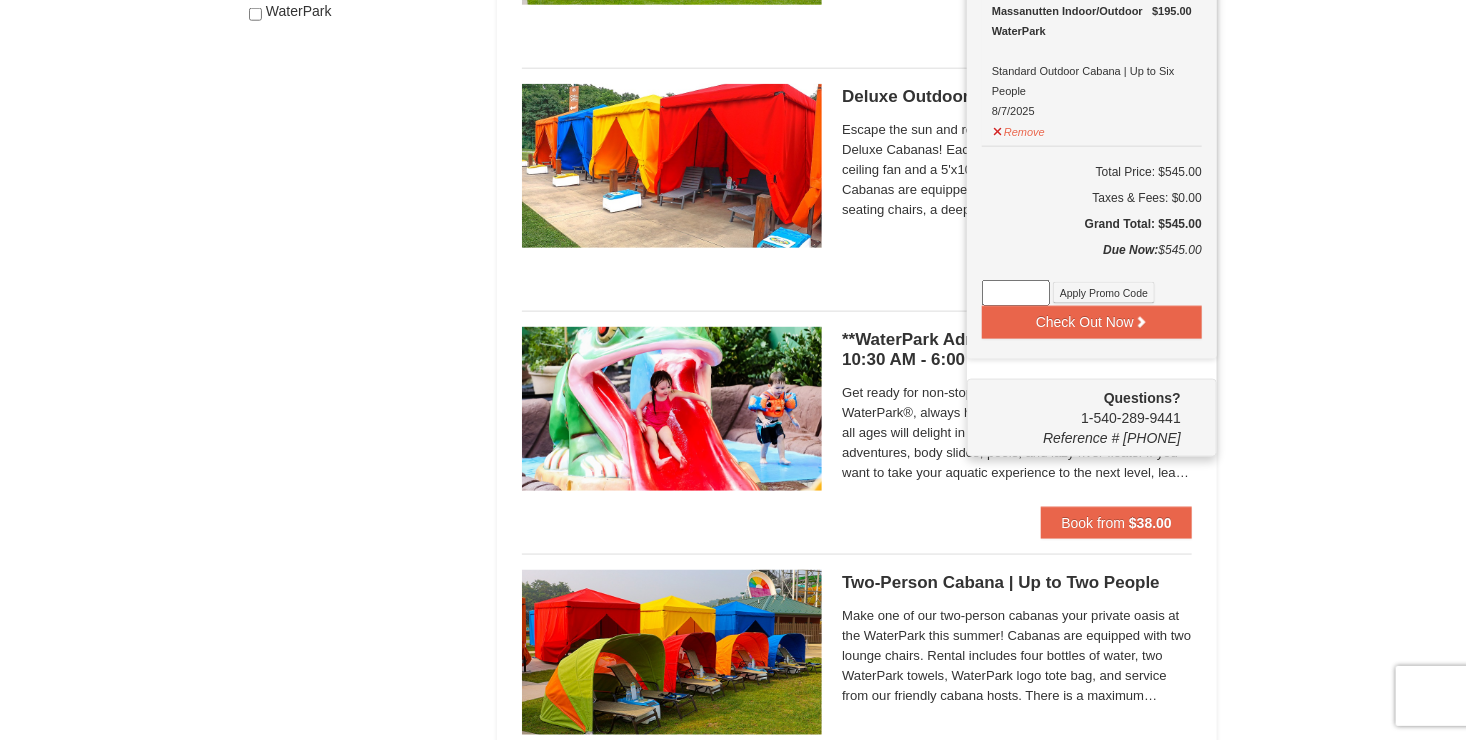 click on "Get ready for non-stop thrills at the Massanutten WaterPark®, always heated to 84° Fahrenheit. Children of all ages will delight in our water fortress, inflatable adventures, body slides, pools, and lazy river floats. If you want to take your aquatic experience to the next level, learn how to surf on our FlowRider® Endless Wave. No matter what adventure you choose, you’ll be sure to meet new friends along the way! Don't forget to bring a towel." at bounding box center (1017, 433) 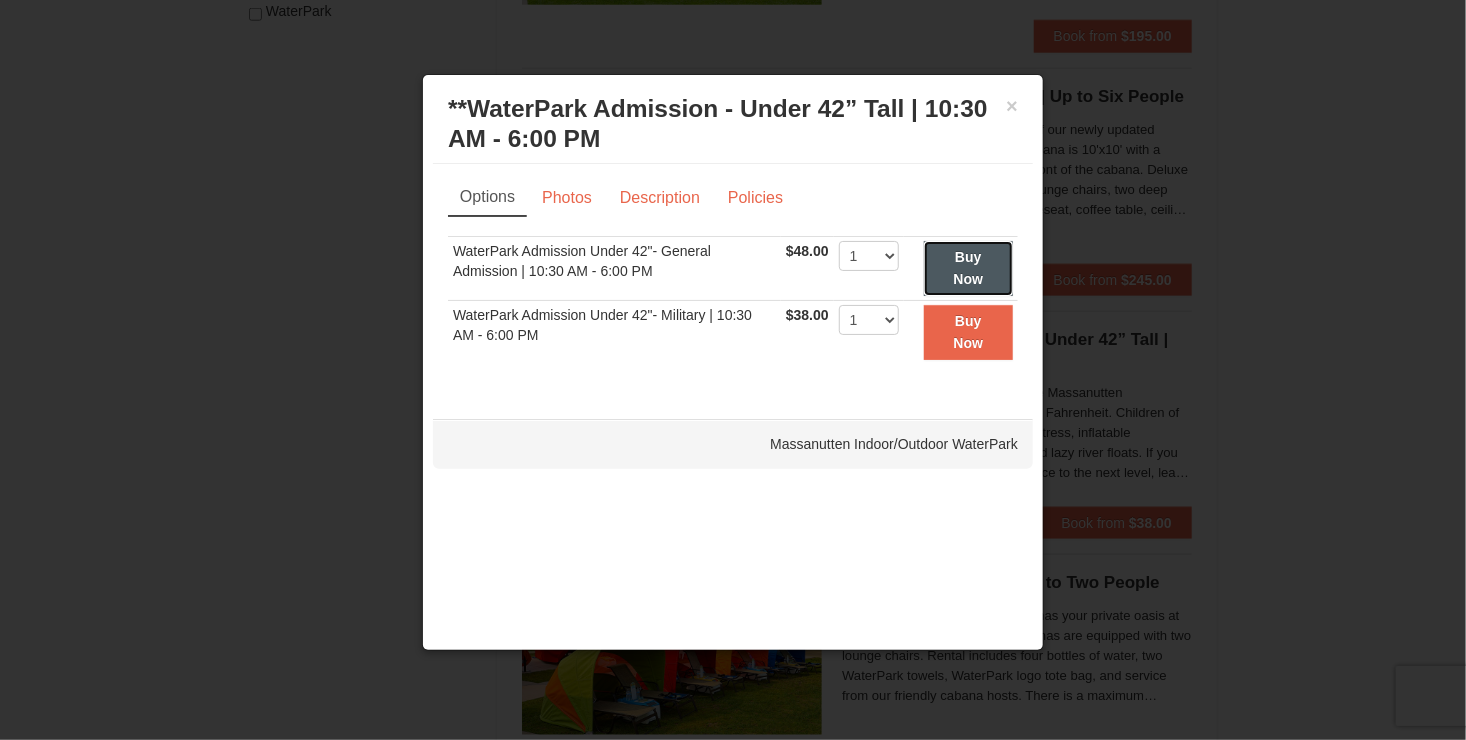 click on "Buy Now" at bounding box center (968, 268) 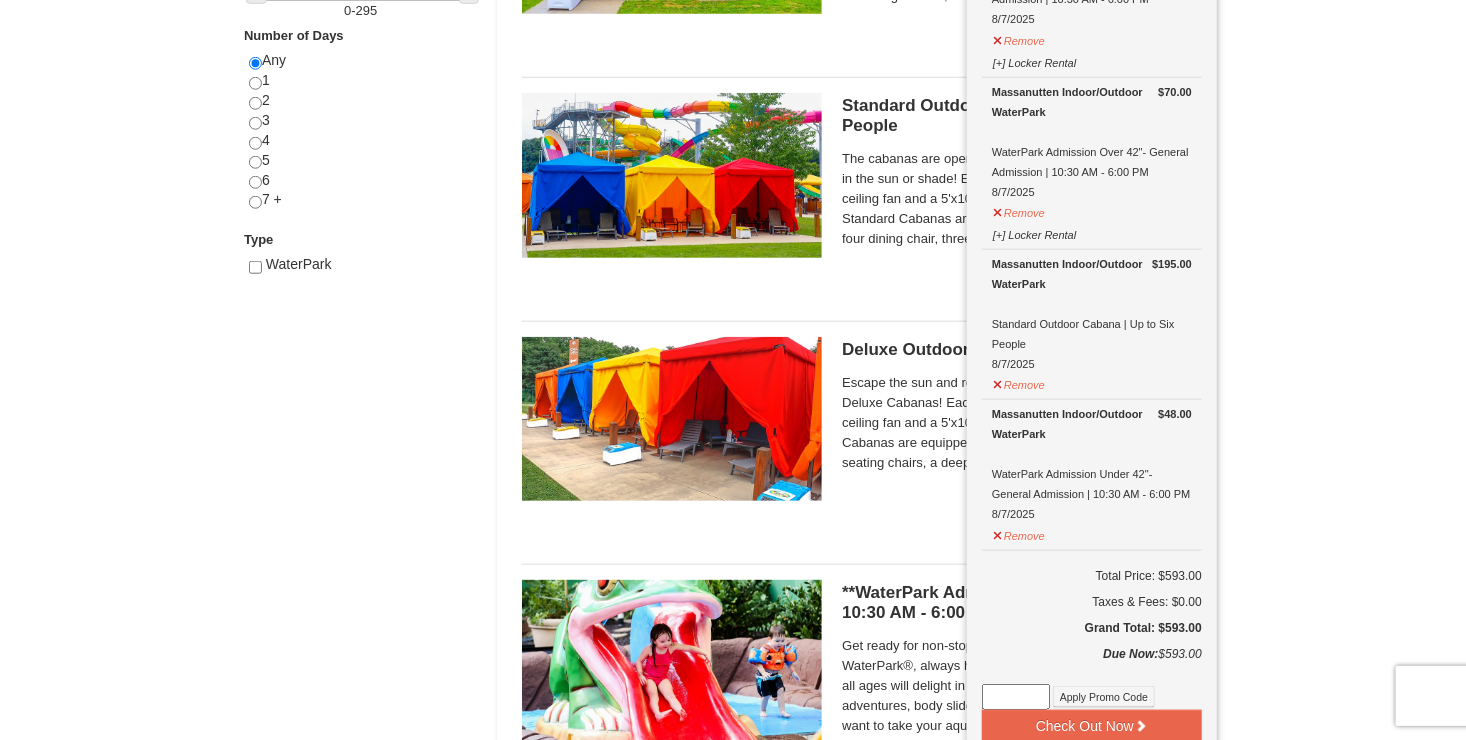 scroll, scrollTop: 806, scrollLeft: 0, axis: vertical 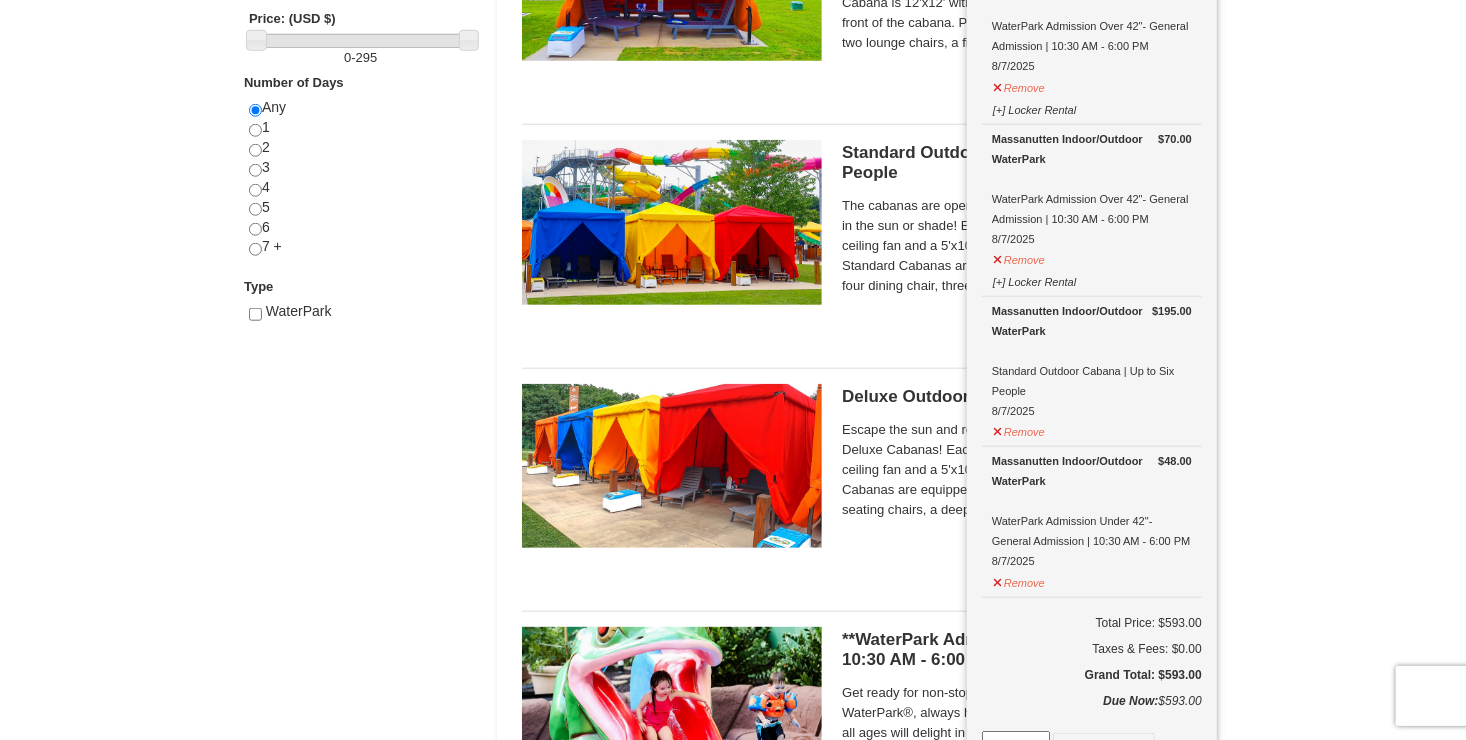 click on "Lodging
Arrival Please format dates MM/DD/YYYY
08/07/2025
Departure Please format dates MM/DD/YYYY
08/09/2025
Adults
2
Children
0
Search
Snow Sports Lessons
Starting" at bounding box center (733, 340) 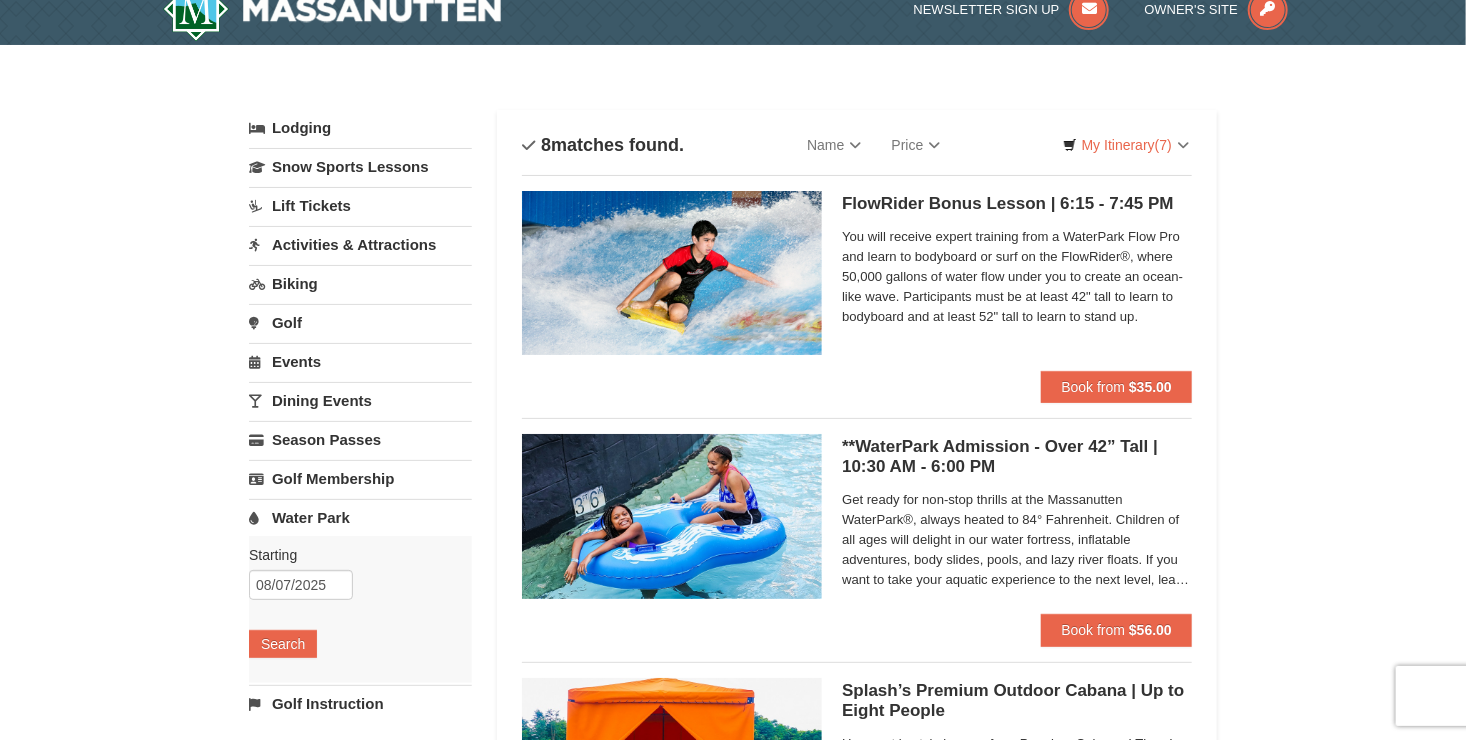 scroll, scrollTop: 0, scrollLeft: 0, axis: both 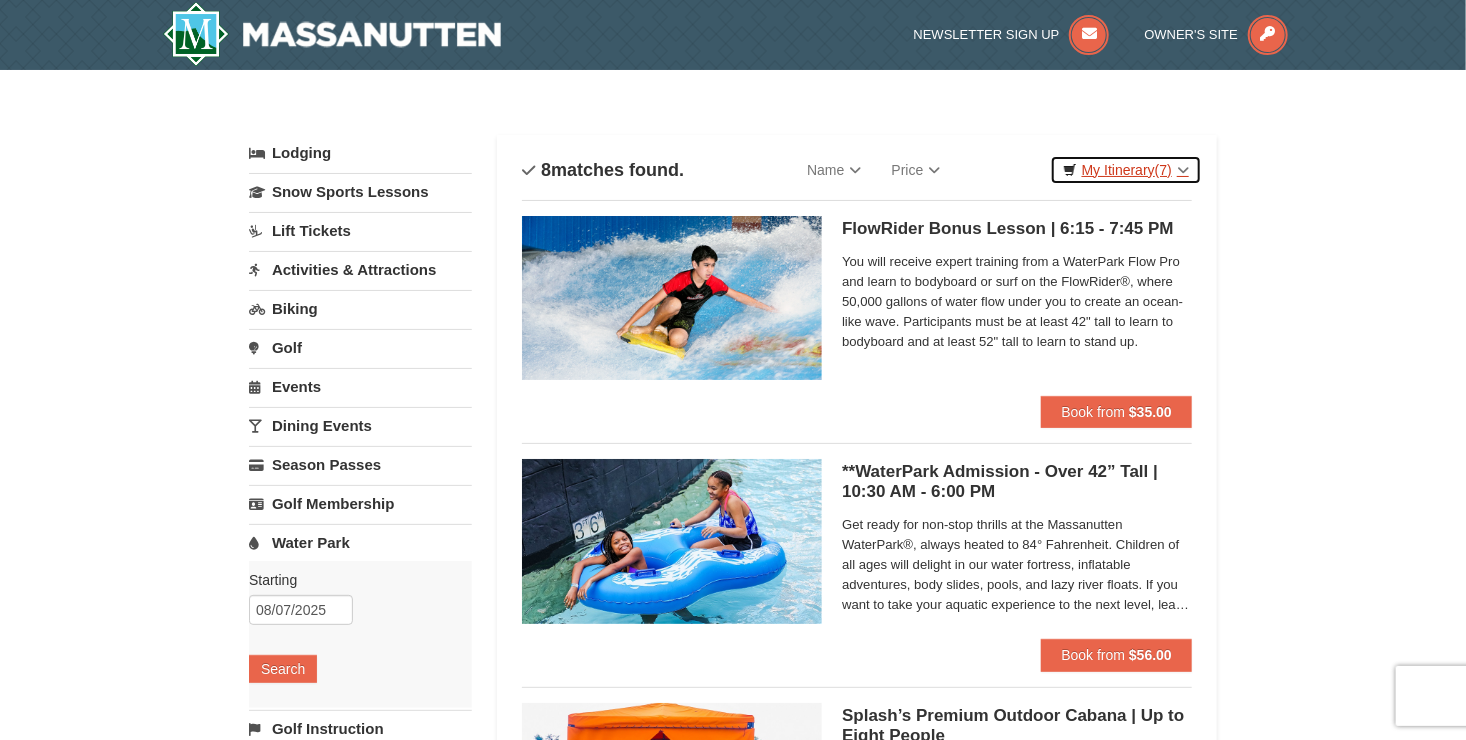 click on "My Itinerary (7)" at bounding box center [1126, 170] 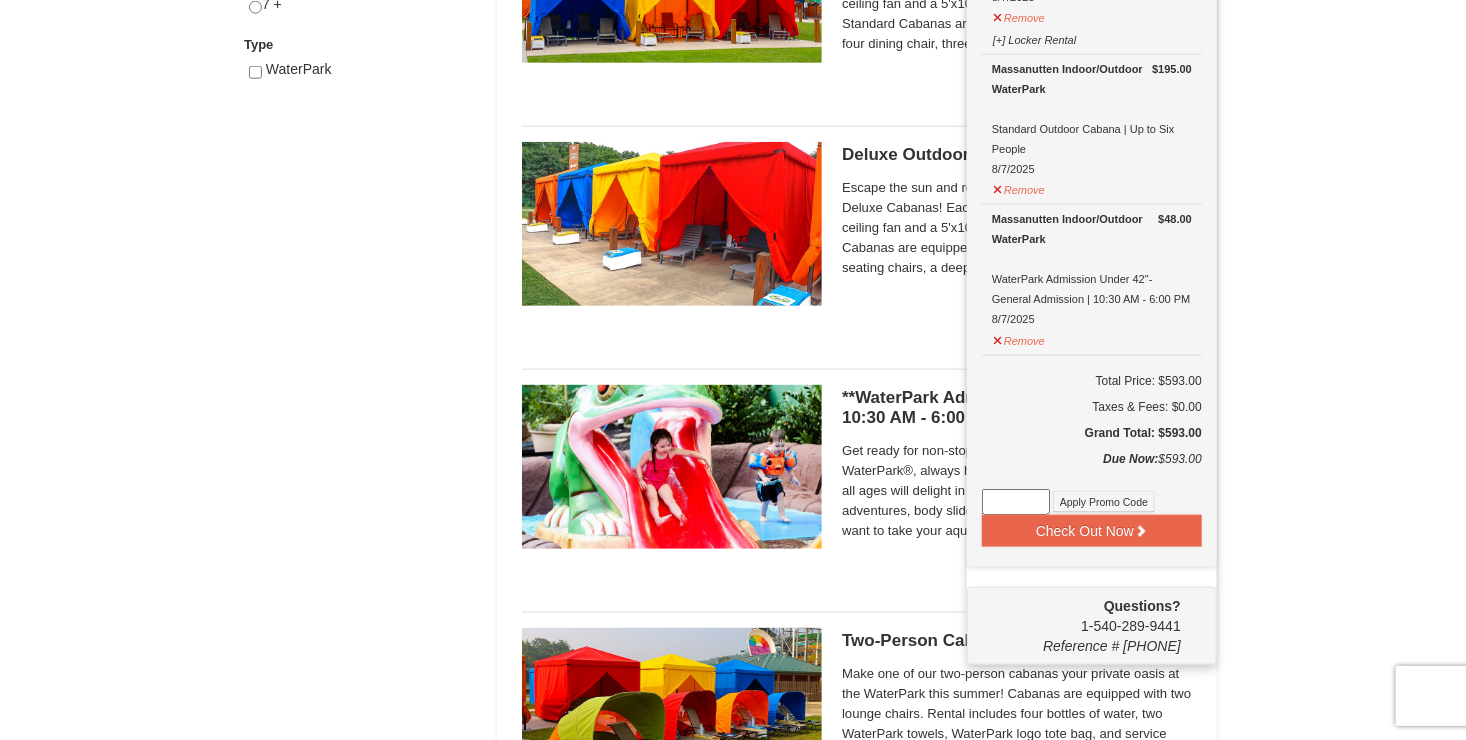 scroll, scrollTop: 1000, scrollLeft: 0, axis: vertical 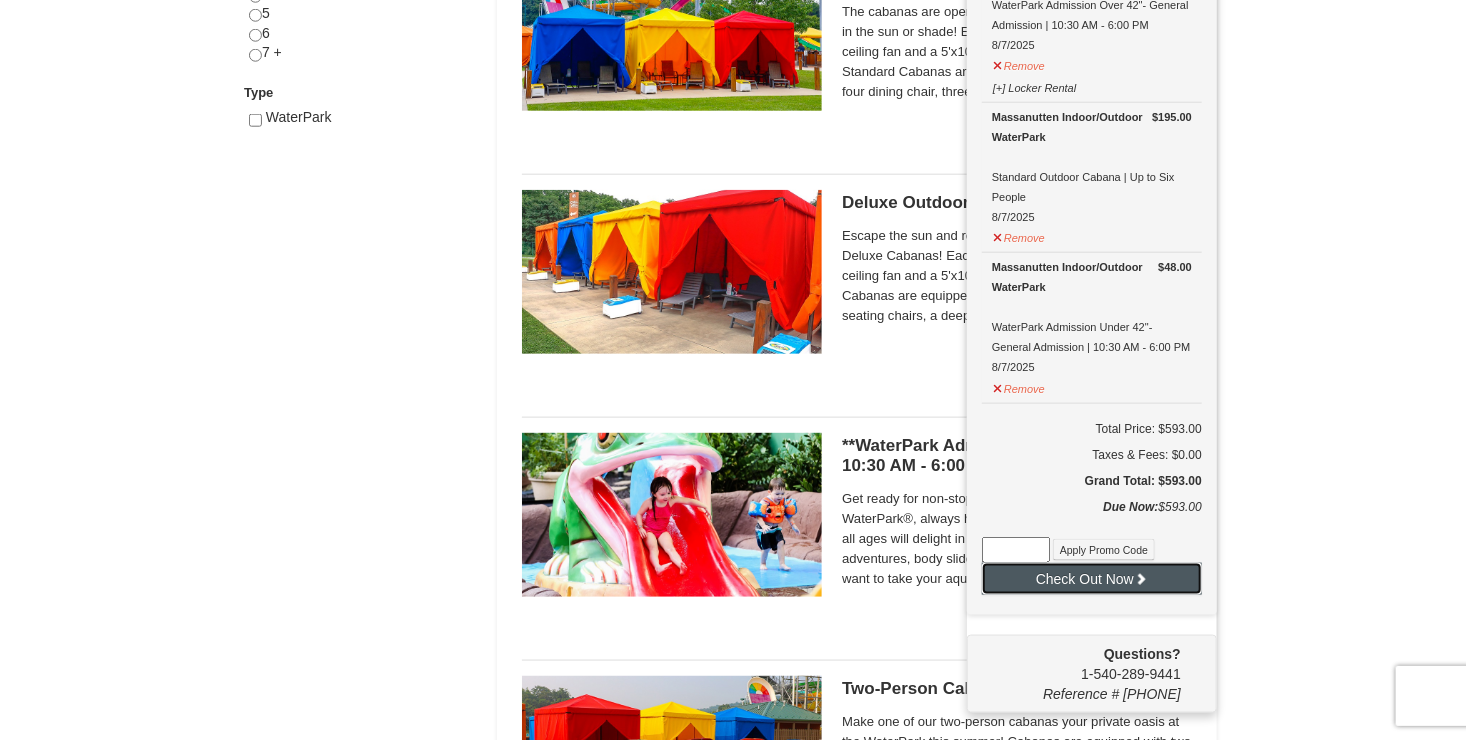 click on "Check Out Now" at bounding box center (1092, 579) 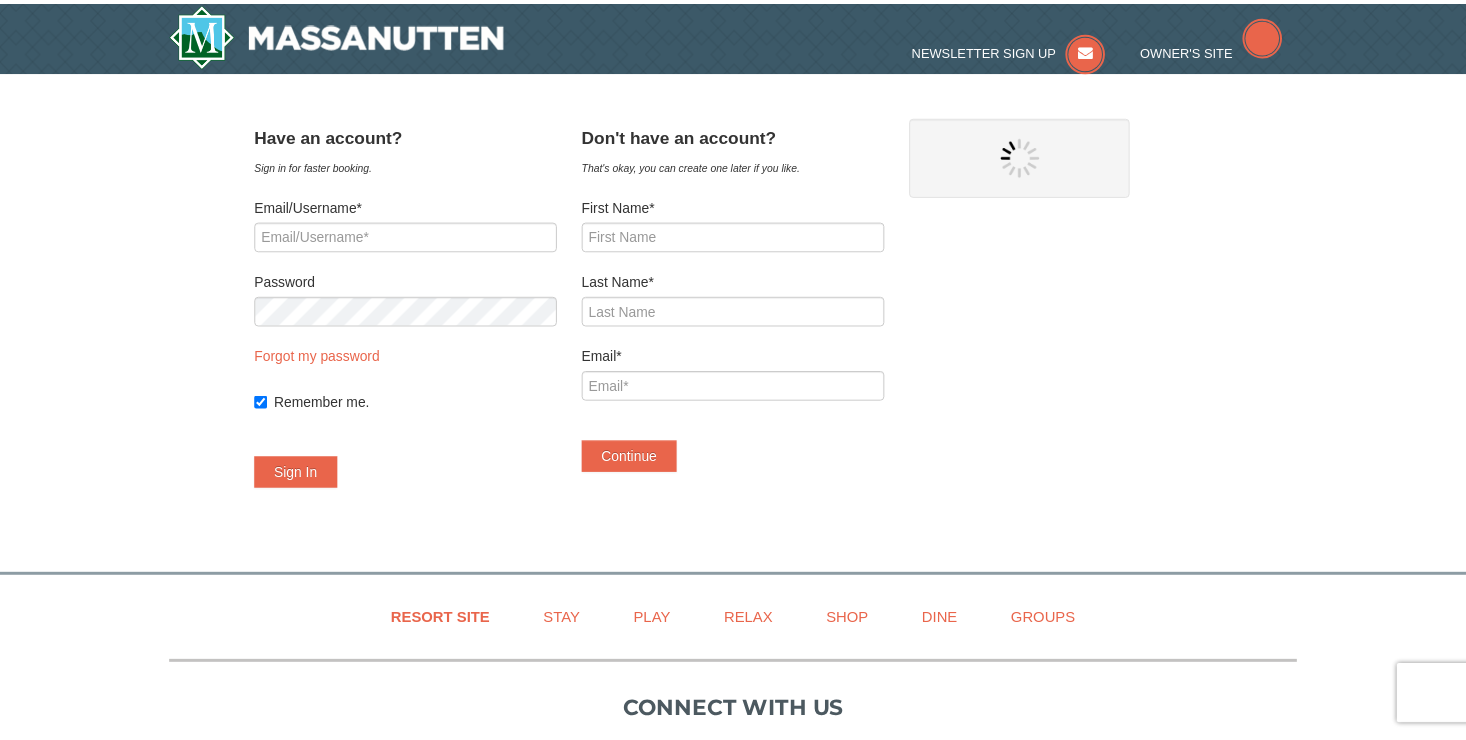 scroll, scrollTop: 0, scrollLeft: 0, axis: both 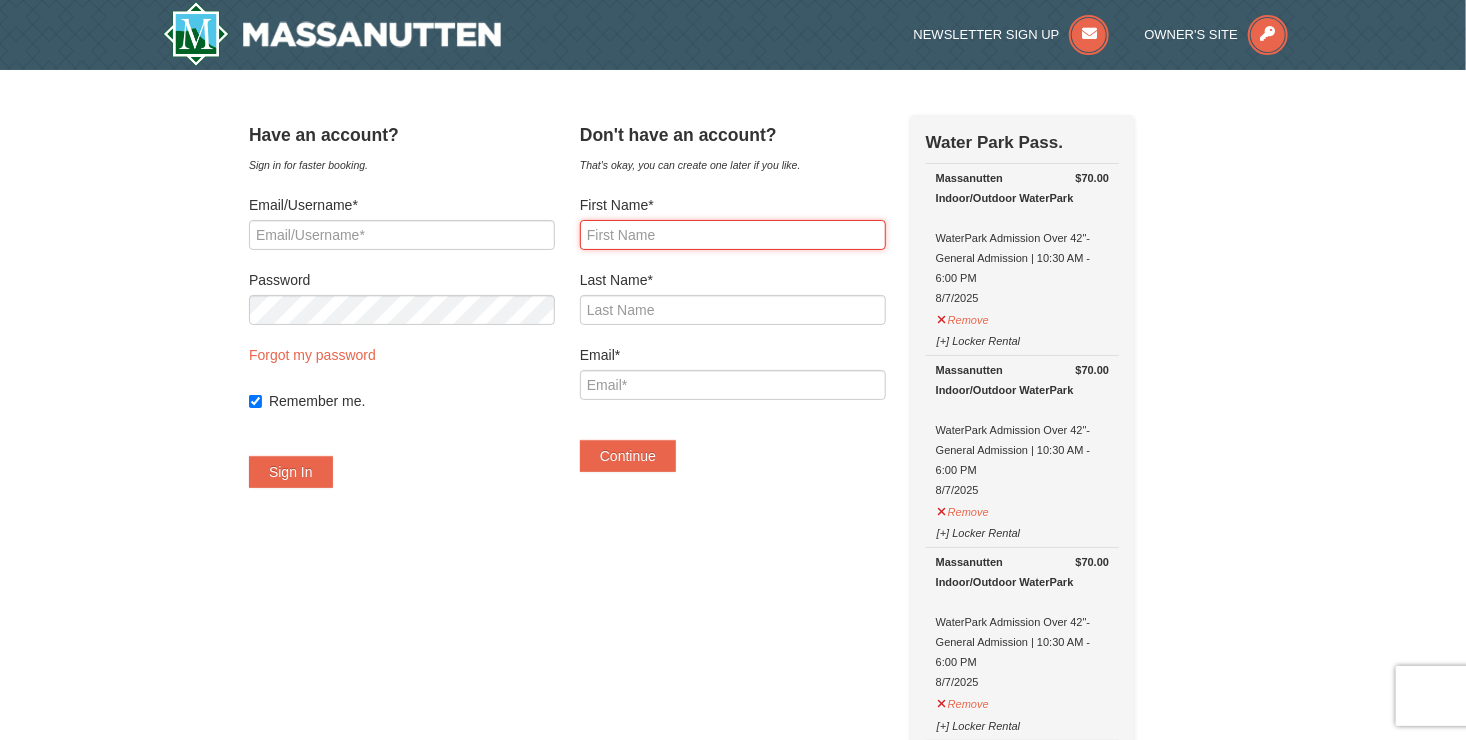 click on "First Name*" at bounding box center (733, 235) 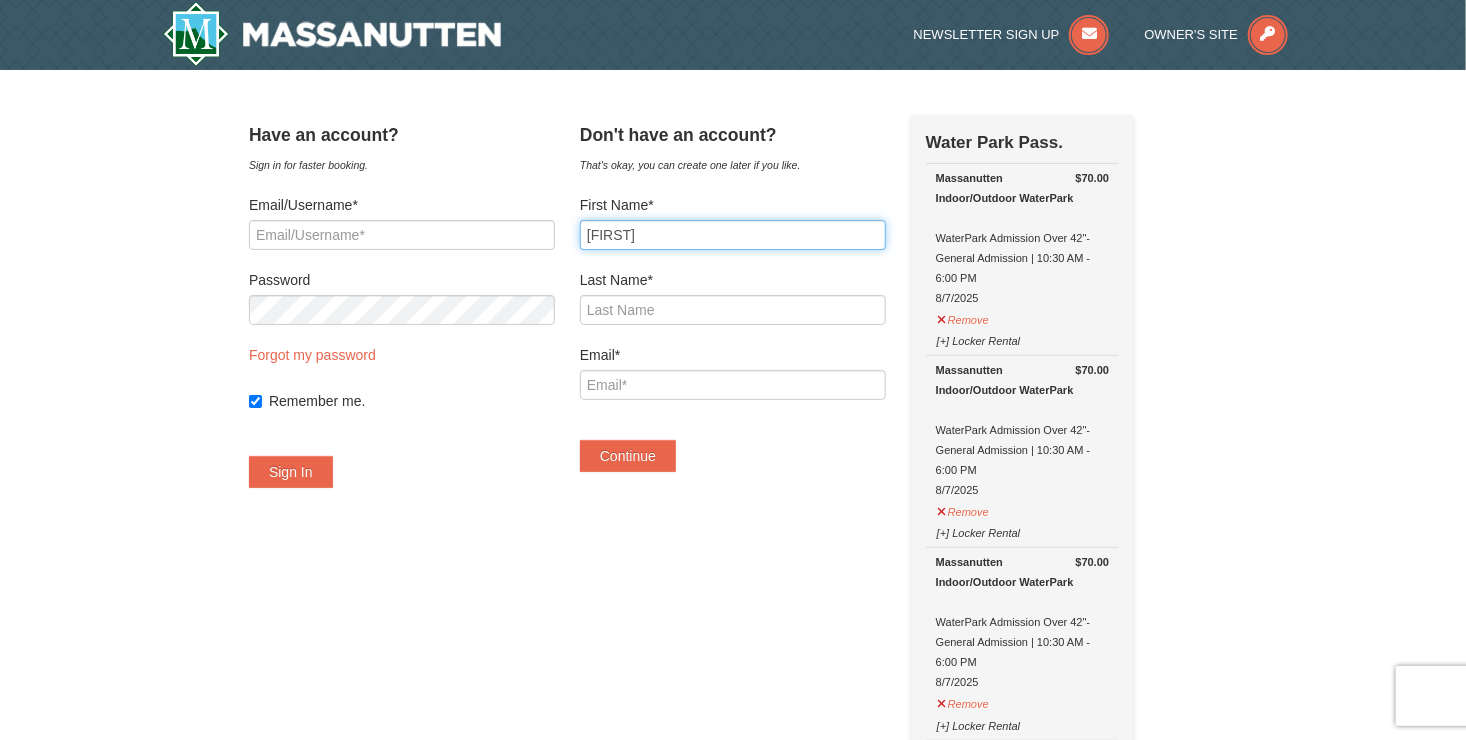 type on "PHILIP" 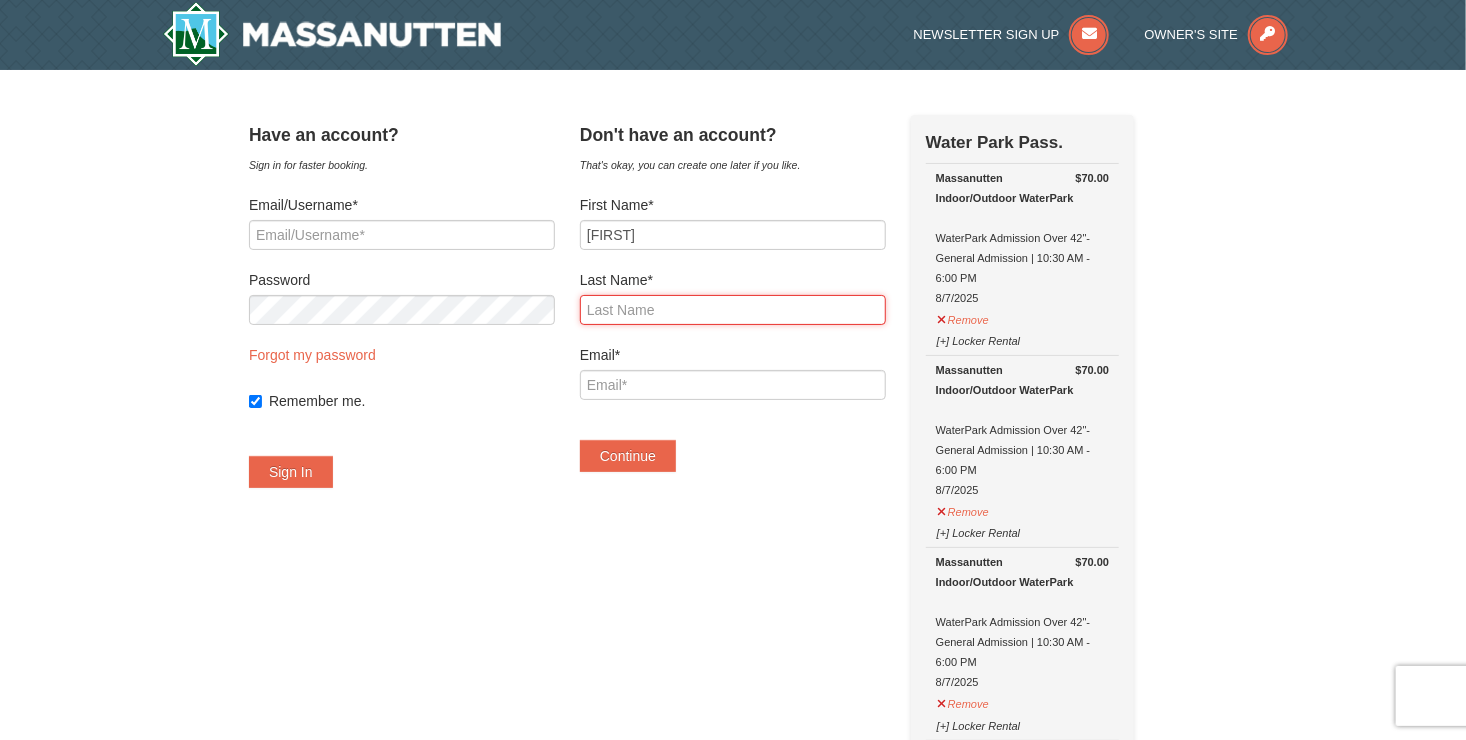 click on "Last Name*" at bounding box center (733, 310) 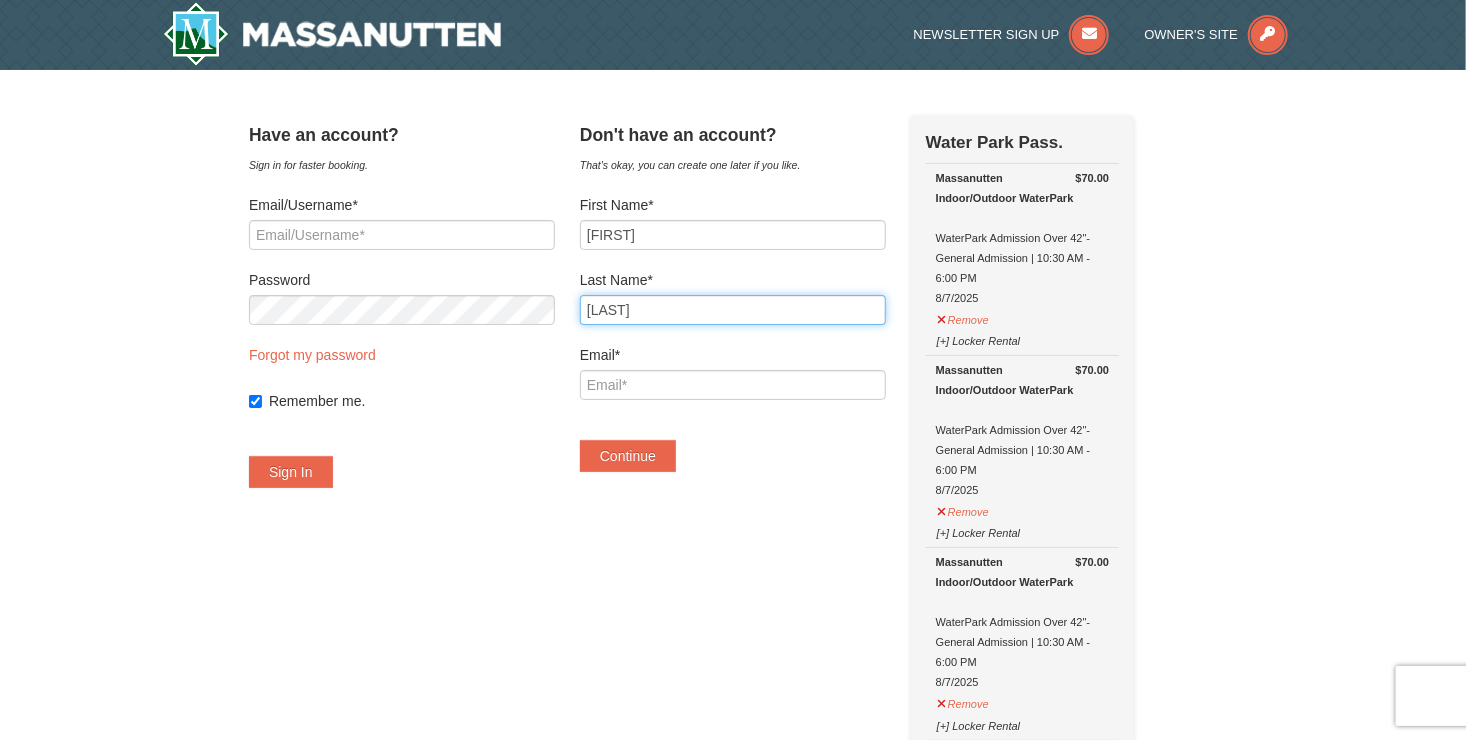 type on "ANDERSON" 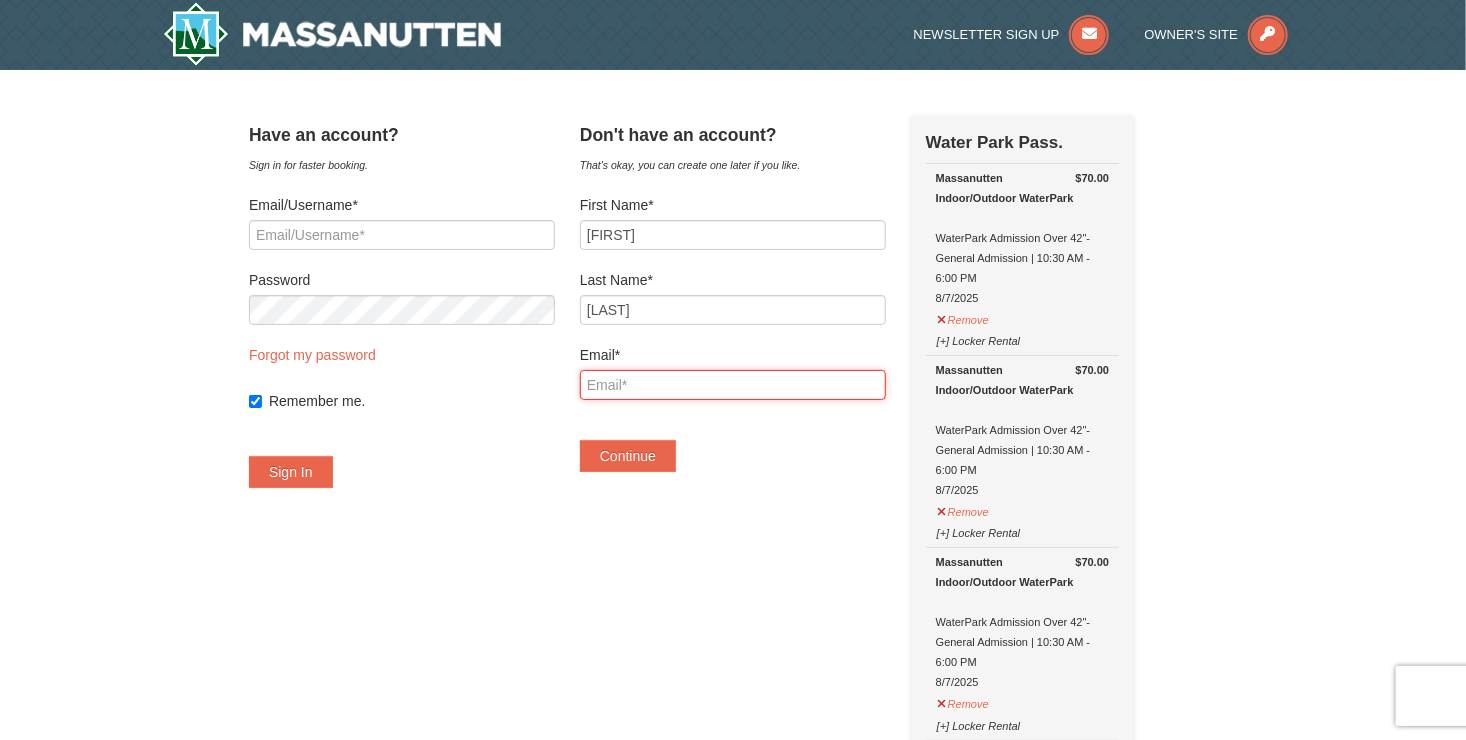 click on "Email*" at bounding box center (733, 385) 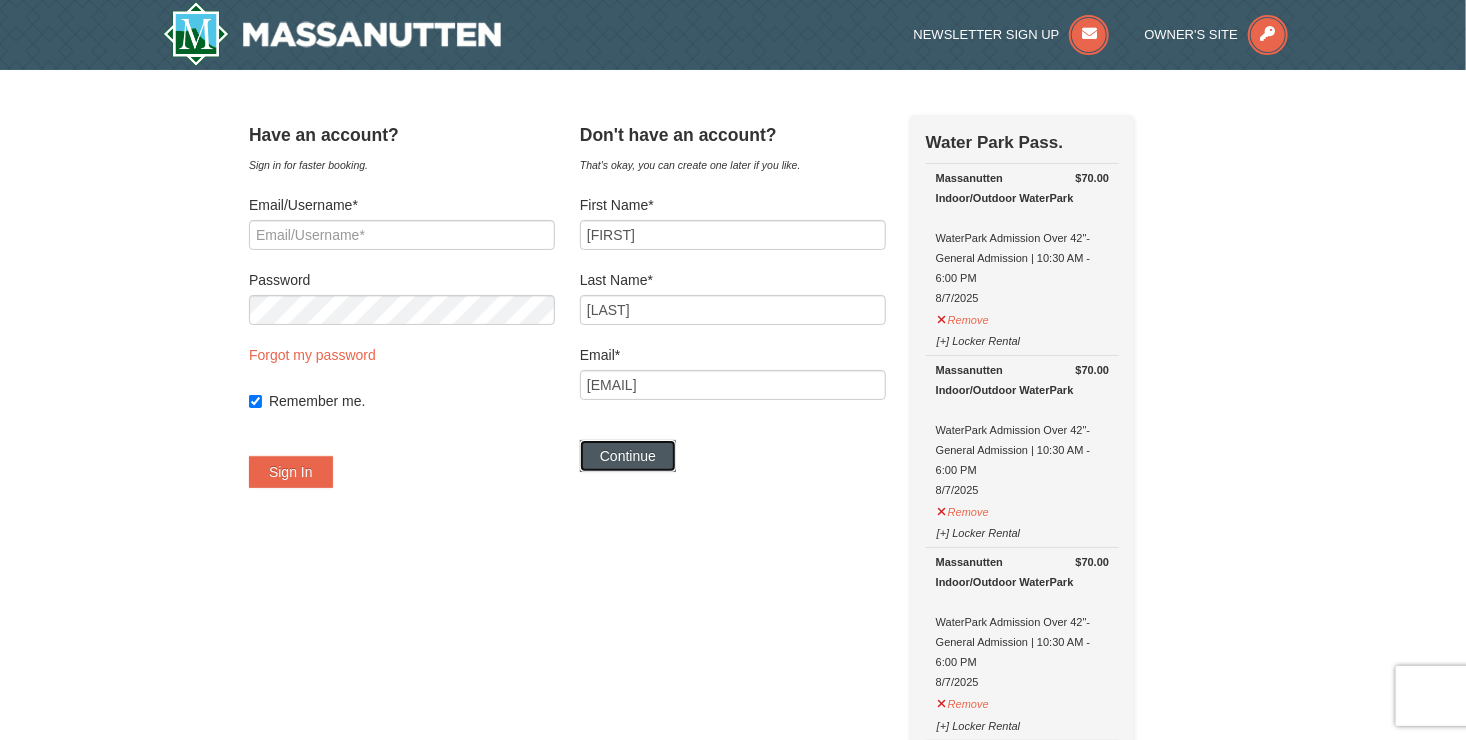 click on "Continue" at bounding box center [628, 456] 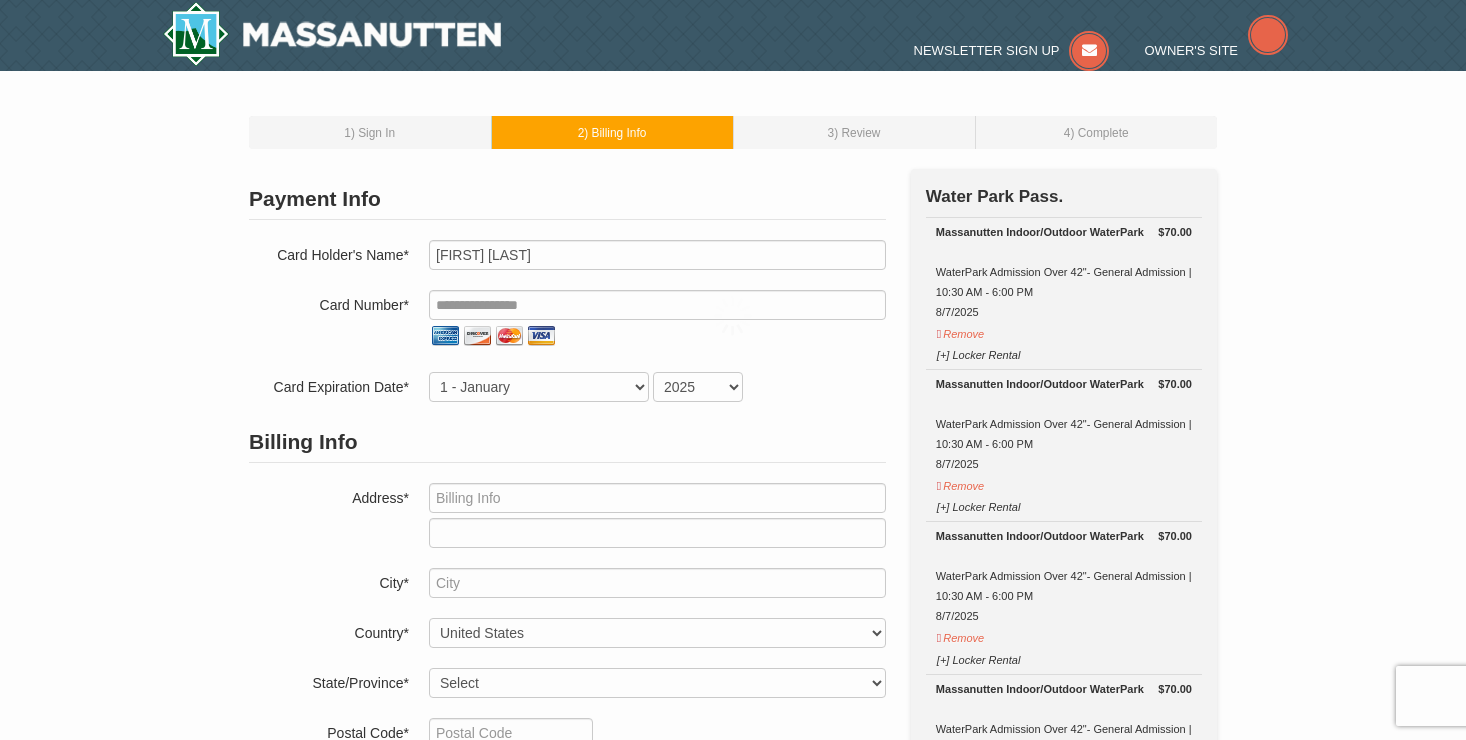 scroll, scrollTop: 0, scrollLeft: 0, axis: both 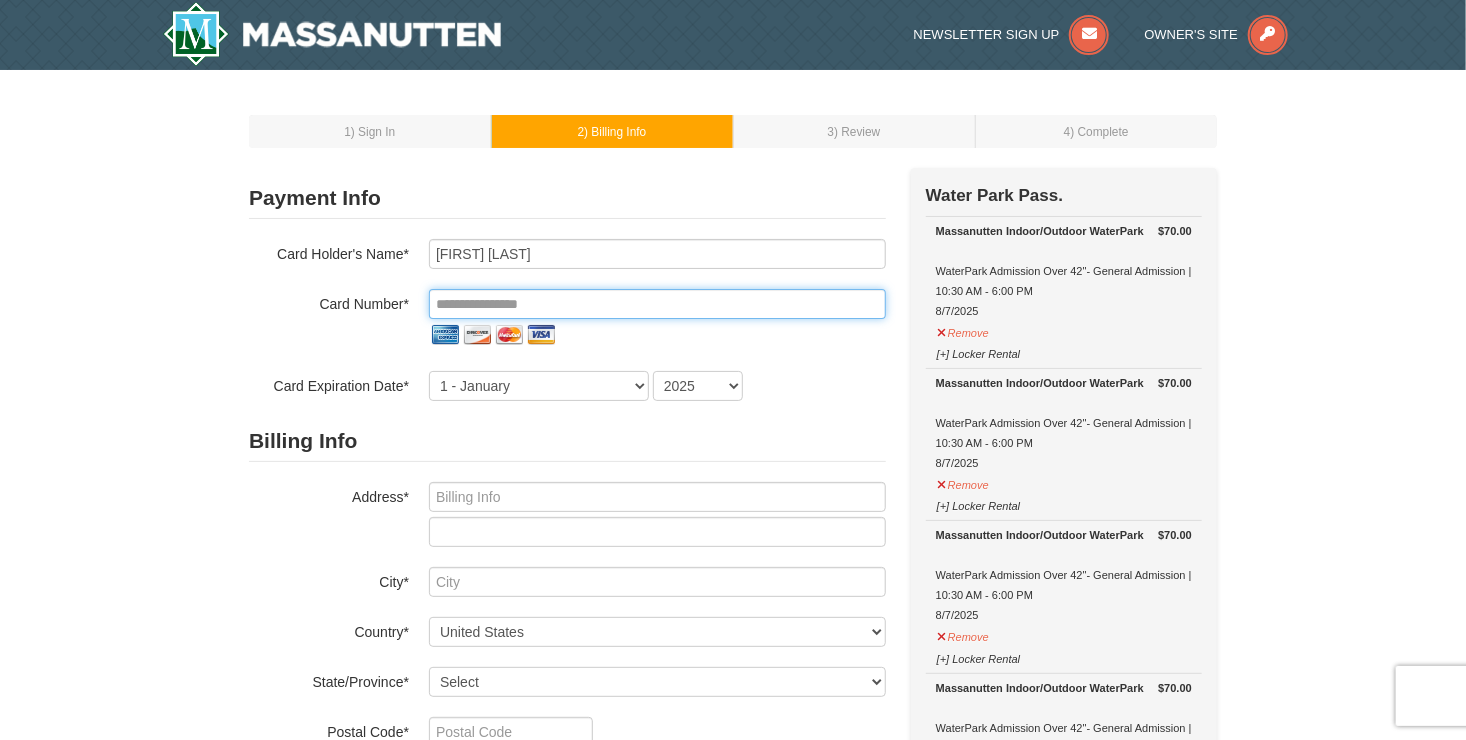 click at bounding box center [657, 304] 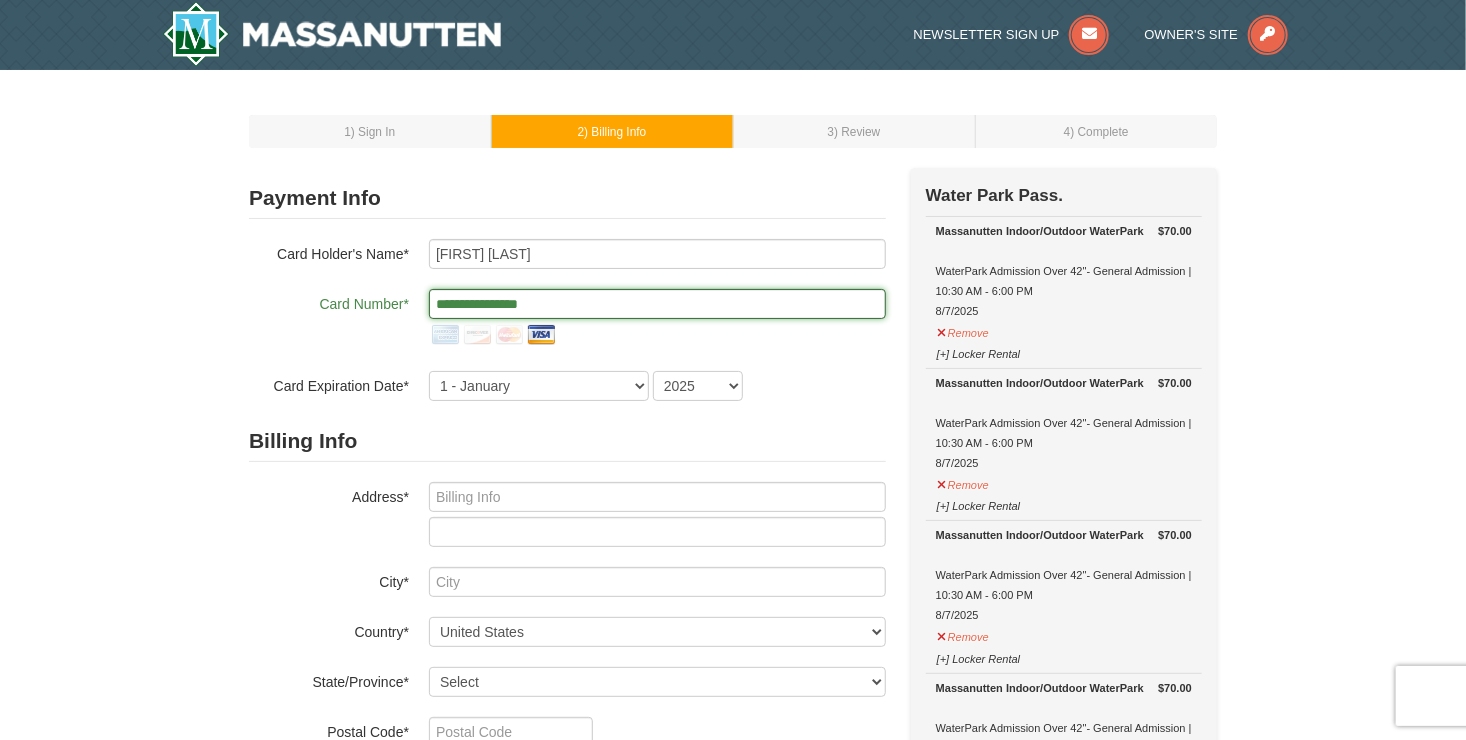 type on "**********" 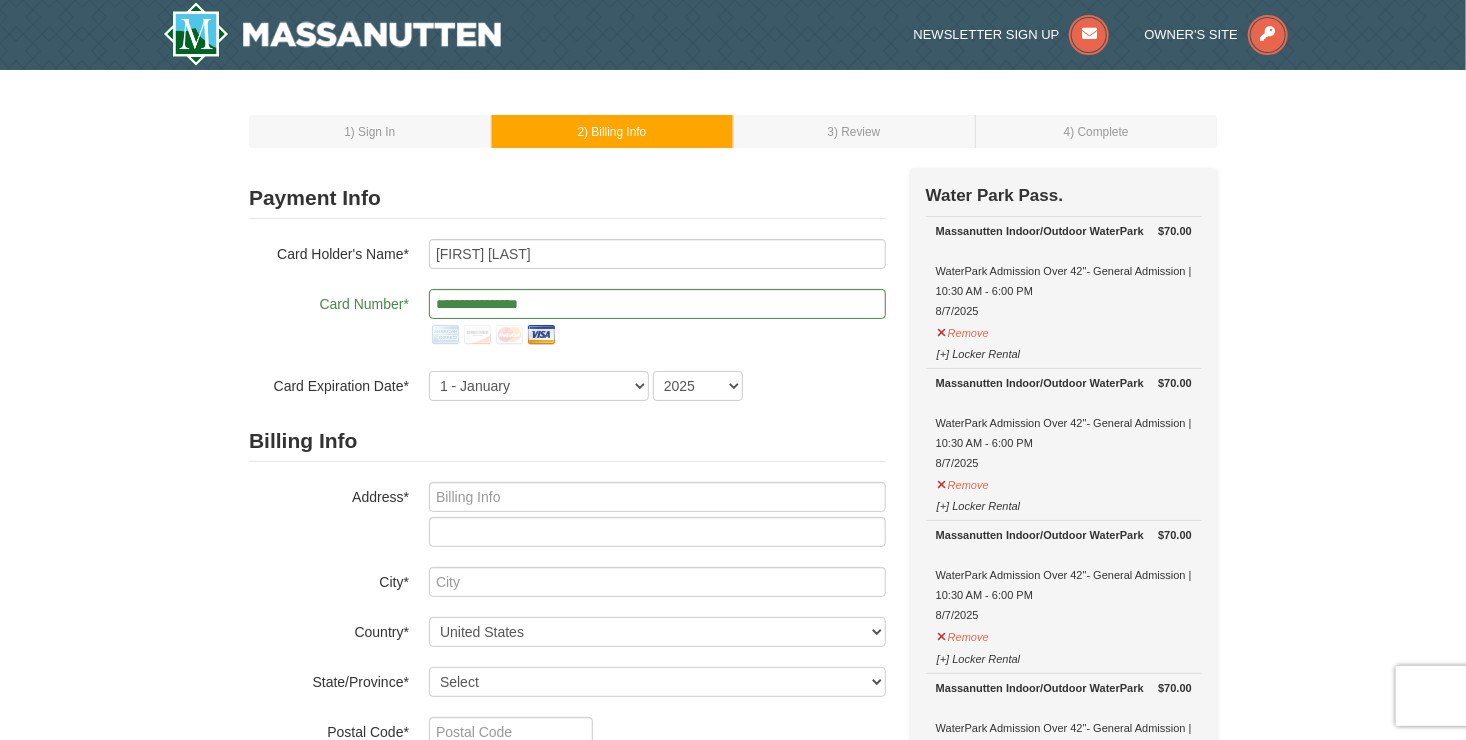 click on "1
) Sign In
2
) Billing Info
3
) Review
) Complete
×" at bounding box center [733, 1038] 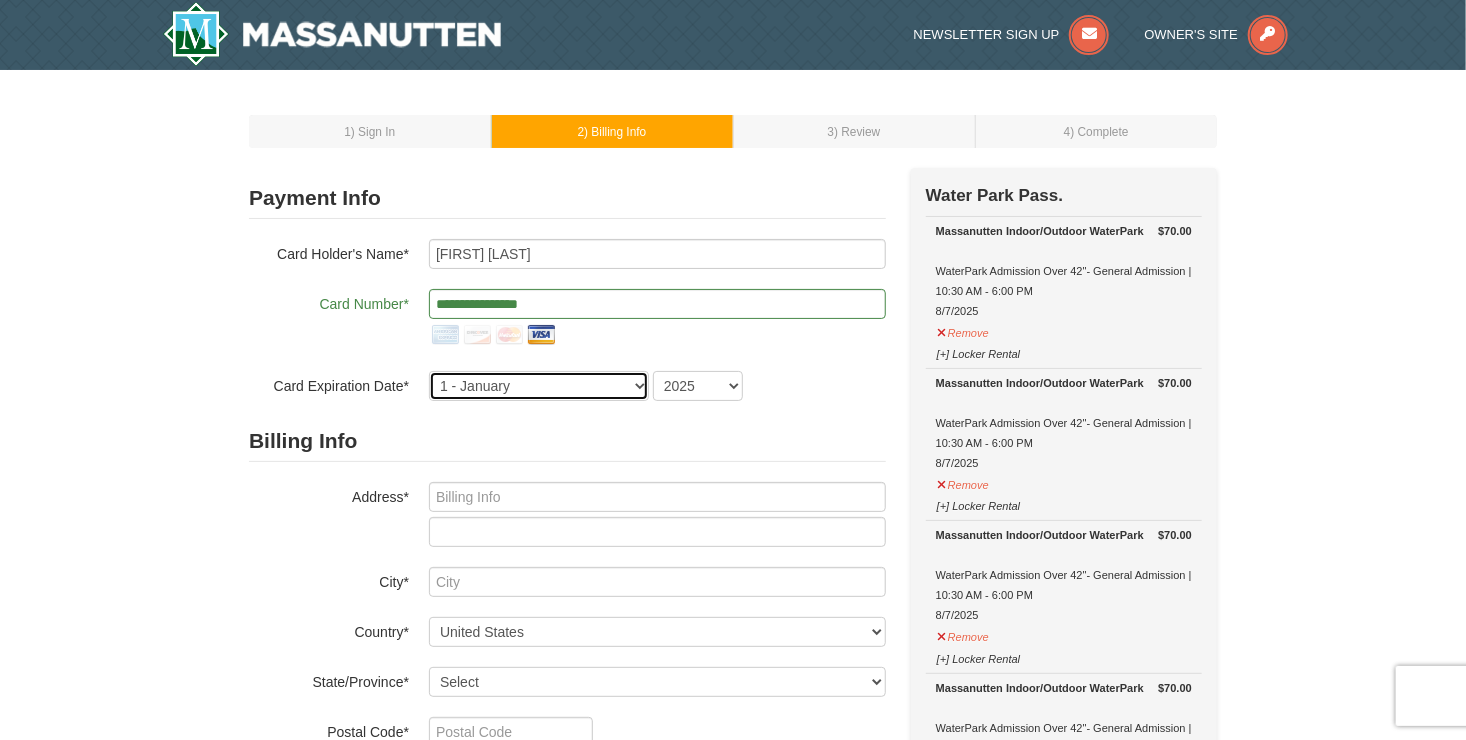 click on "1 - January 2 - February 3 - March 4 - April 5 - May 6 - June 7 - July 8 - August 9 - September 10 - October 11 - November 12 - December" at bounding box center (539, 386) 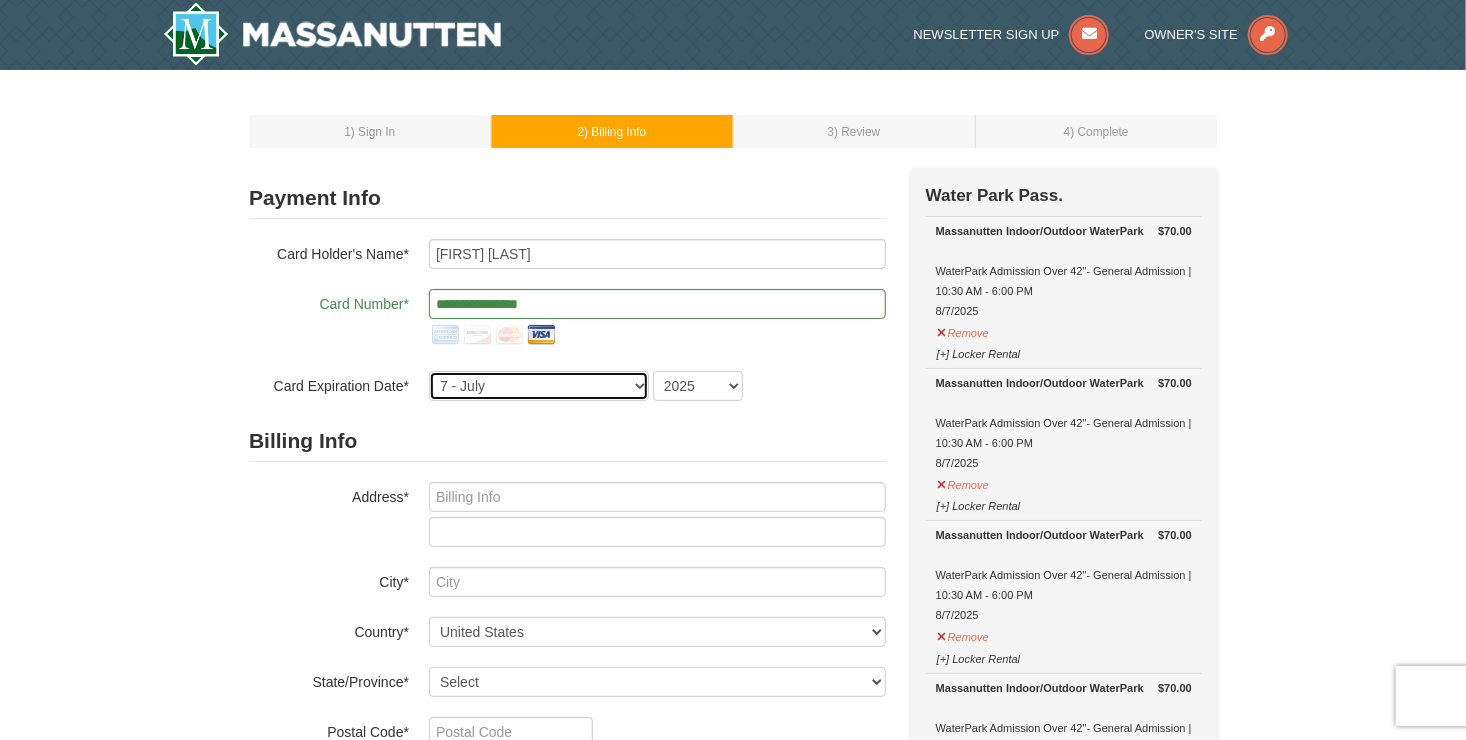 click on "1 - January 2 - February 3 - March 4 - April 5 - May 6 - June 7 - July 8 - August 9 - September 10 - October 11 - November 12 - December" at bounding box center [539, 386] 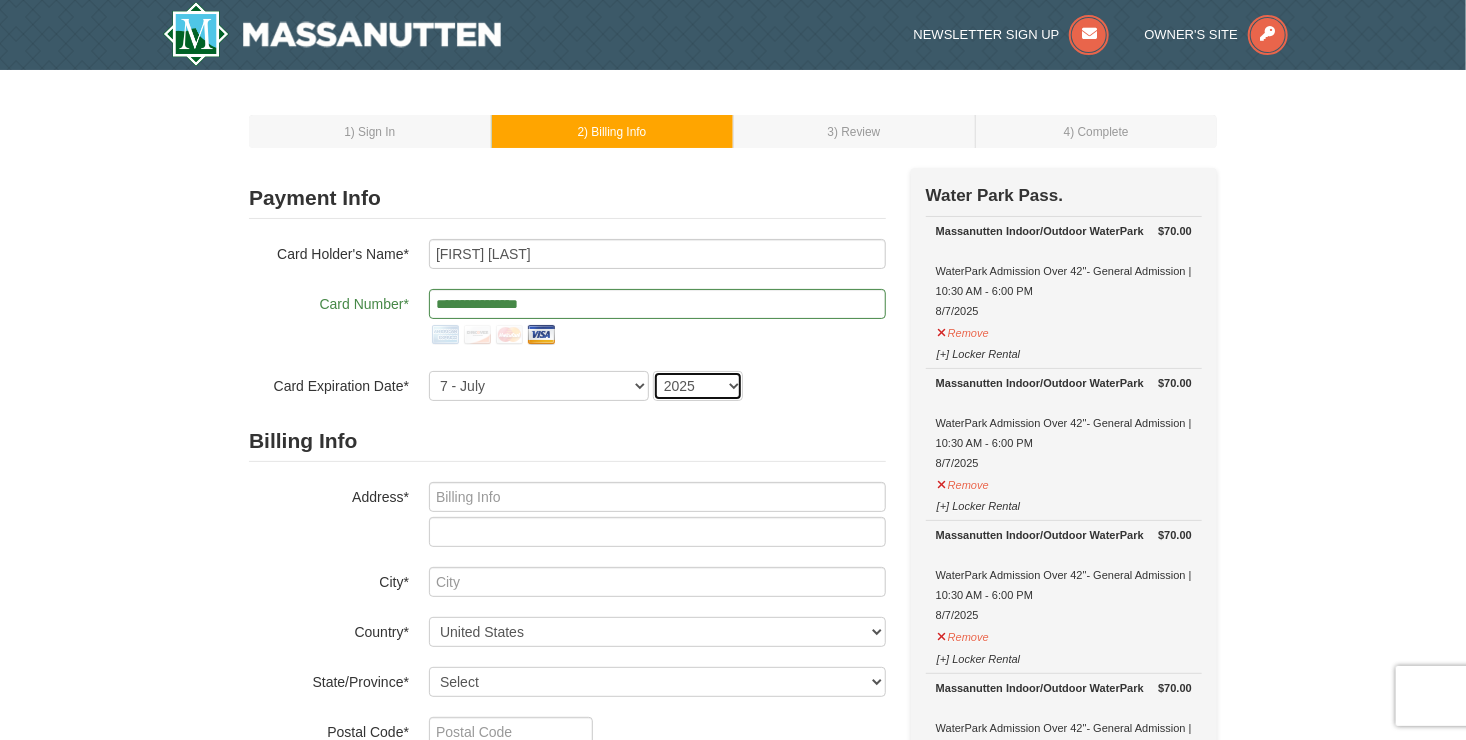 click on "2025 2026 2027 2028 2029 2030 2031 2032 2033 2034" at bounding box center [698, 386] 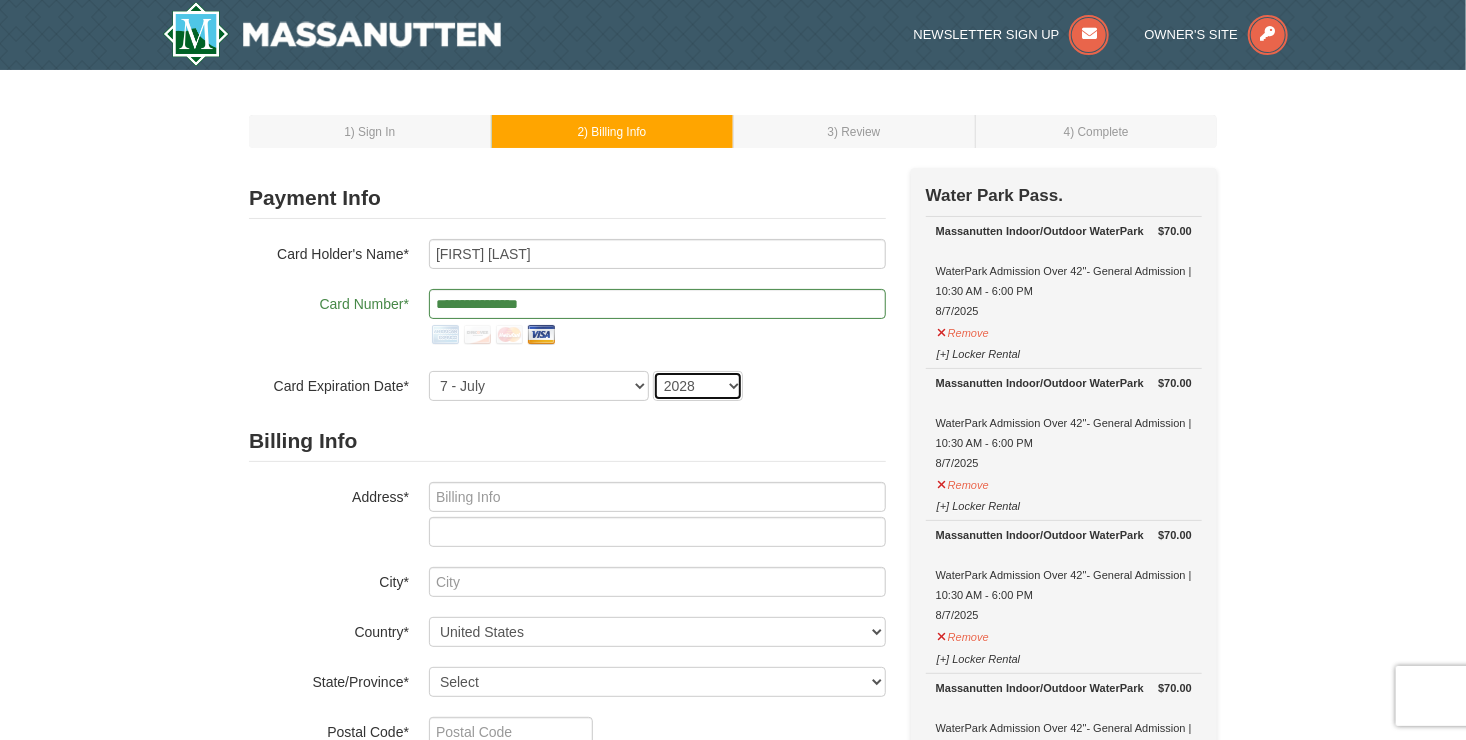 click on "2025 2026 2027 2028 2029 2030 2031 2032 2033 2034" at bounding box center (698, 386) 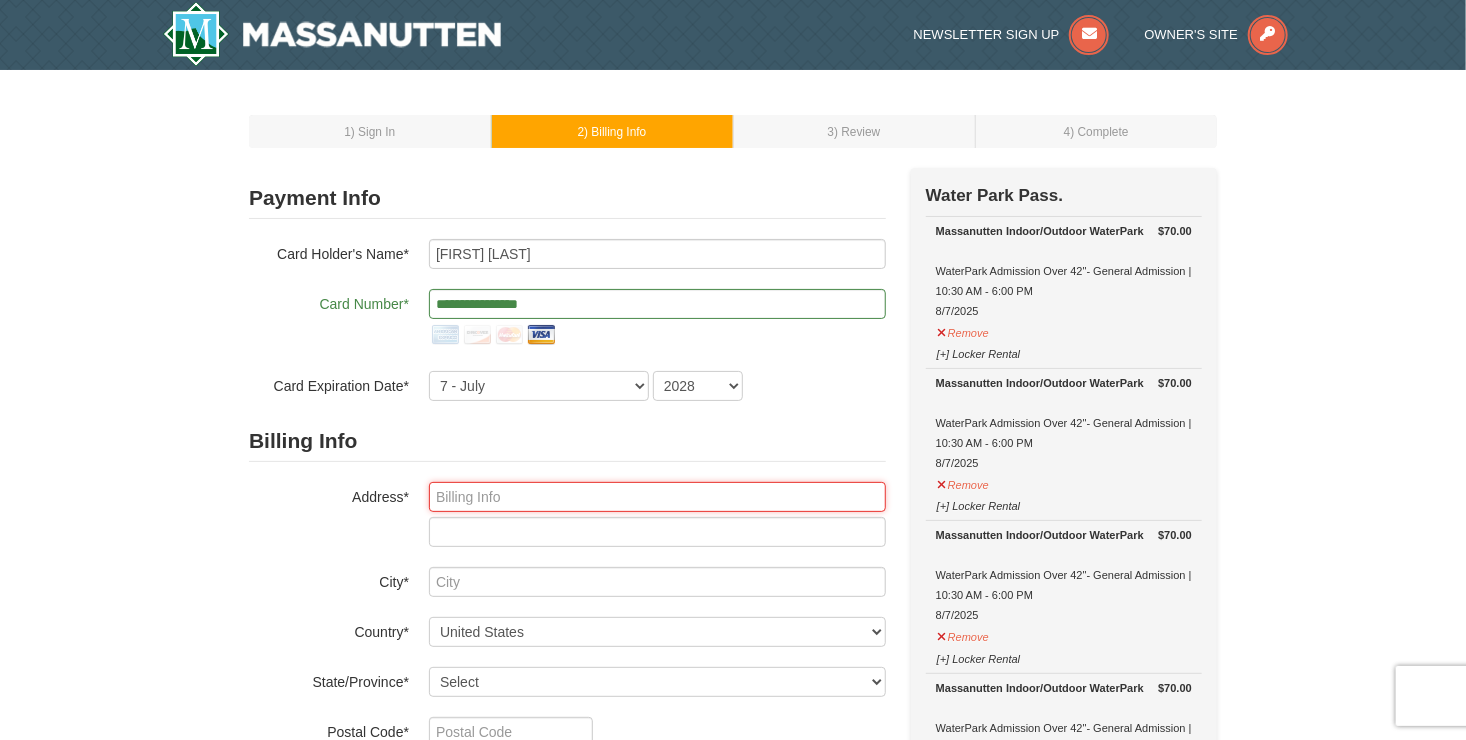 click at bounding box center (657, 497) 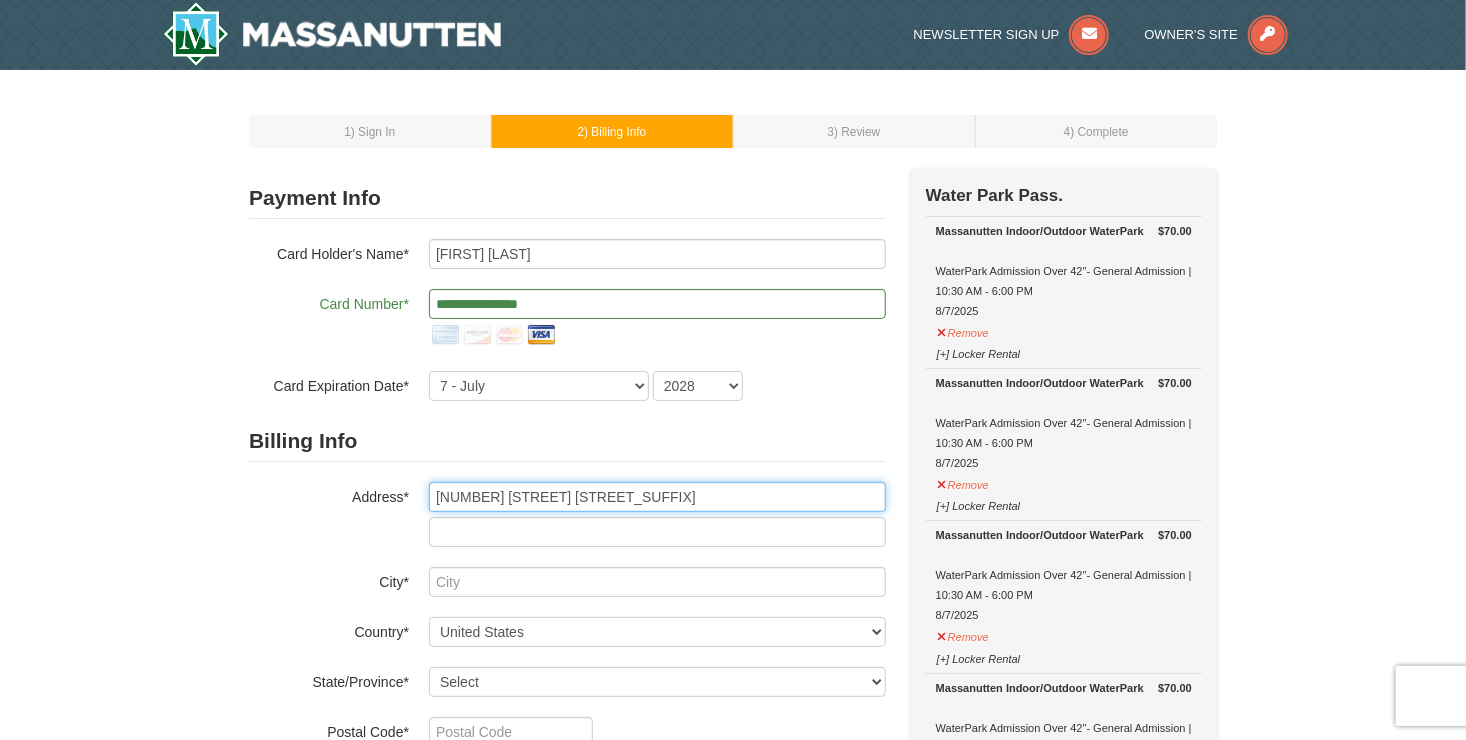 type on "11103 King Gallahan Court" 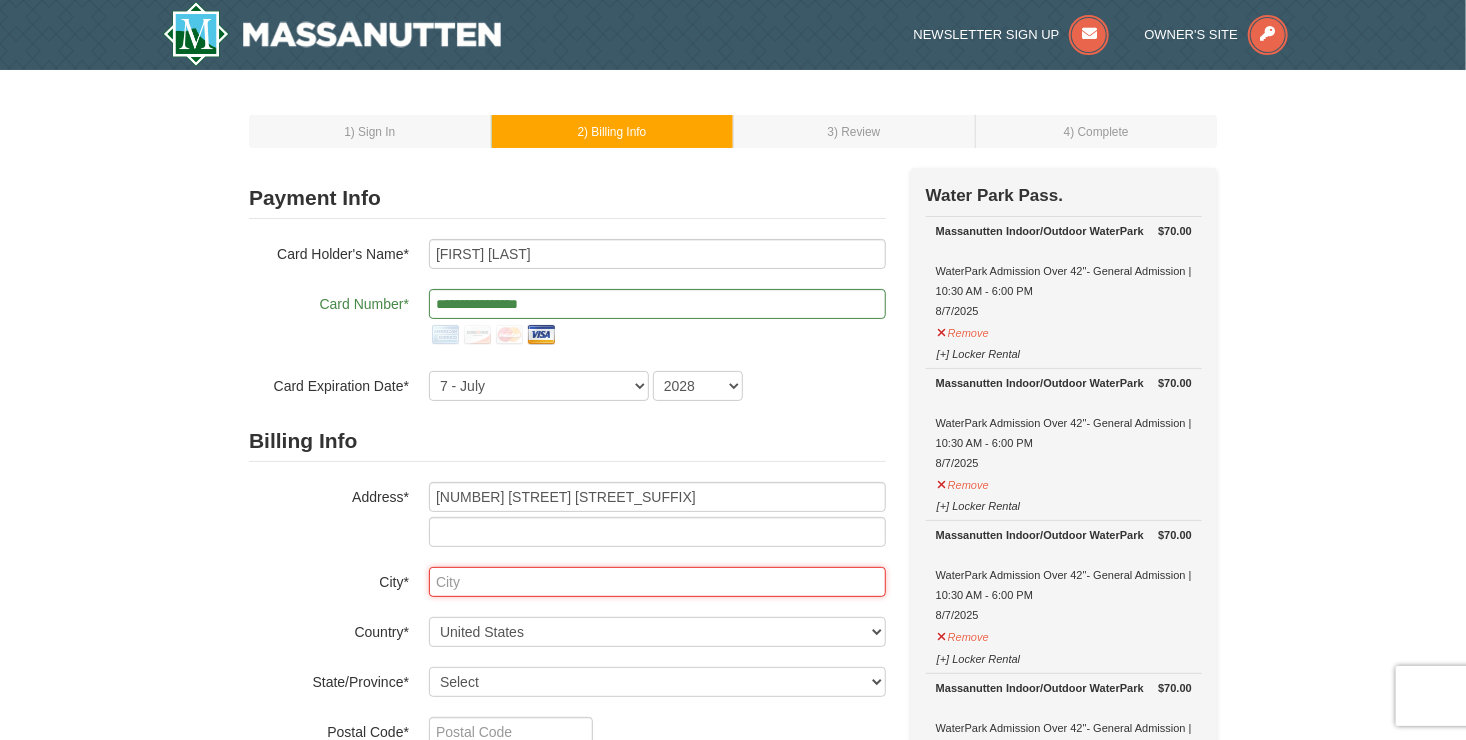 click at bounding box center (657, 582) 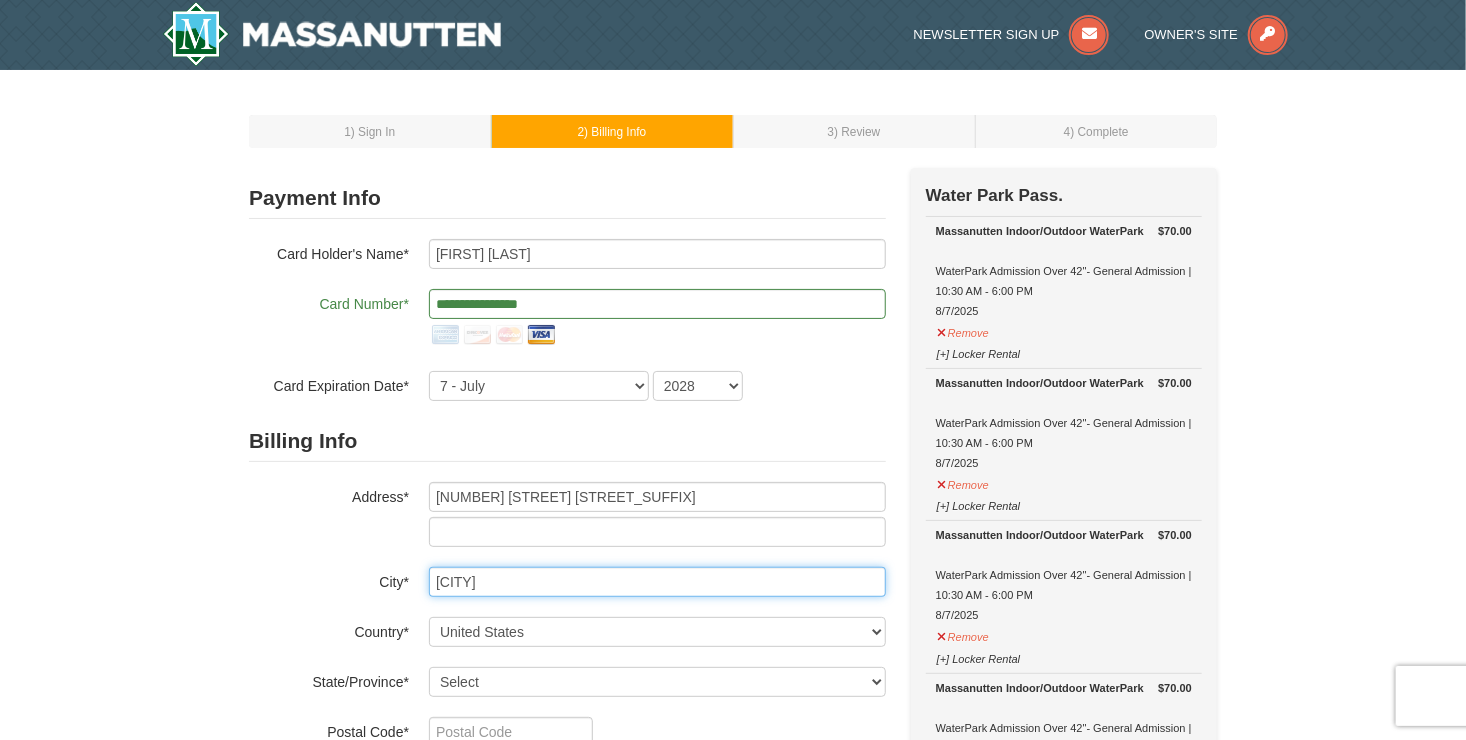type on "Clinton" 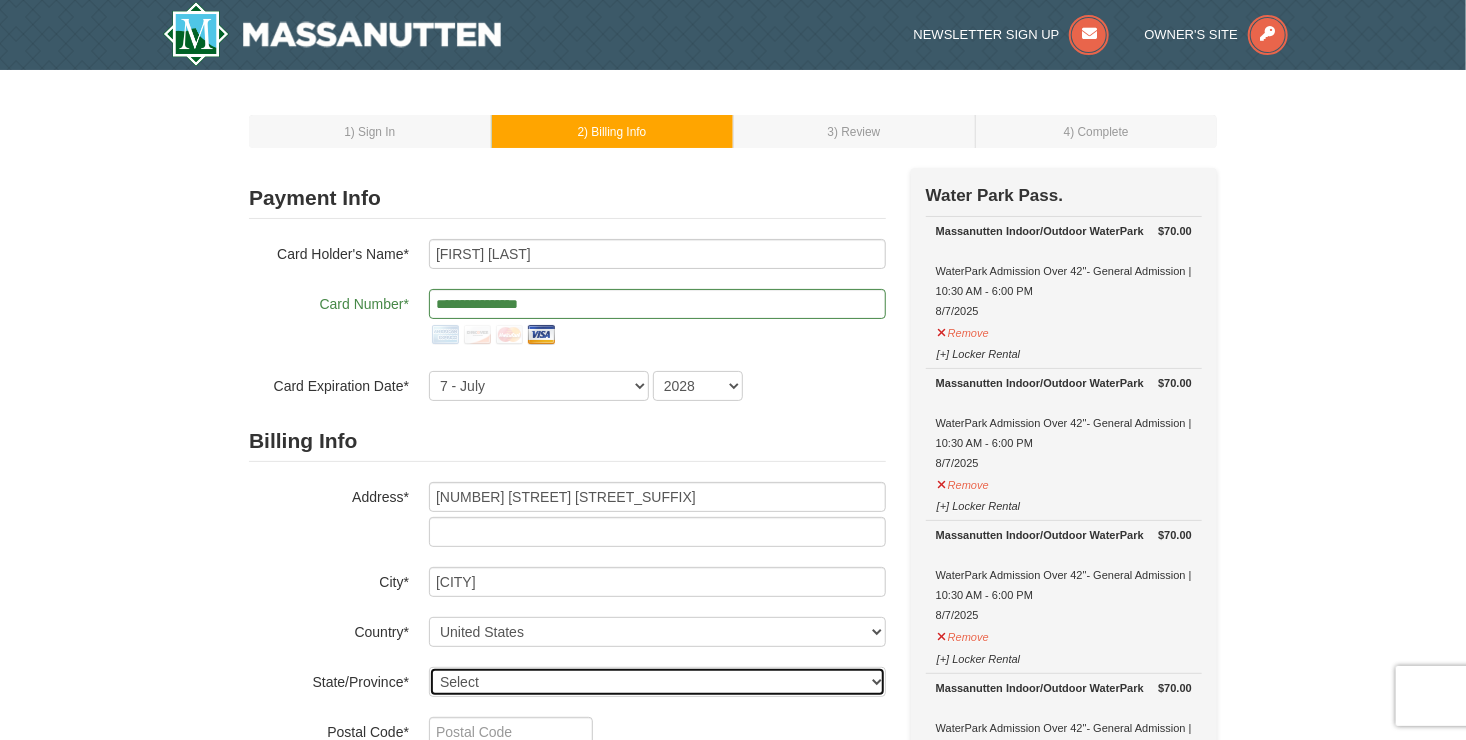 click on "Select Alabama Alaska American Samoa Arizona Arkansas California Colorado Connecticut Delaware District Of Columbia Federated States Of Micronesia Florida Georgia Guam Hawaii Idaho Illinois Indiana Iowa Kansas Kentucky Louisiana Maine Marshall Islands Maryland Massachusetts Michigan Minnesota Mississippi Missouri Montana Nebraska Nevada New Hampshire New Jersey New Mexico New York North Carolina North Dakota Northern Mariana Islands Ohio Oklahoma Oregon Palau Pennsylvania Puerto Rico Rhode Island South Carolina South Dakota Tennessee Texas Utah Vermont Virgin Islands Virginia Washington West Virginia Wisconsin Wyoming" at bounding box center [657, 682] 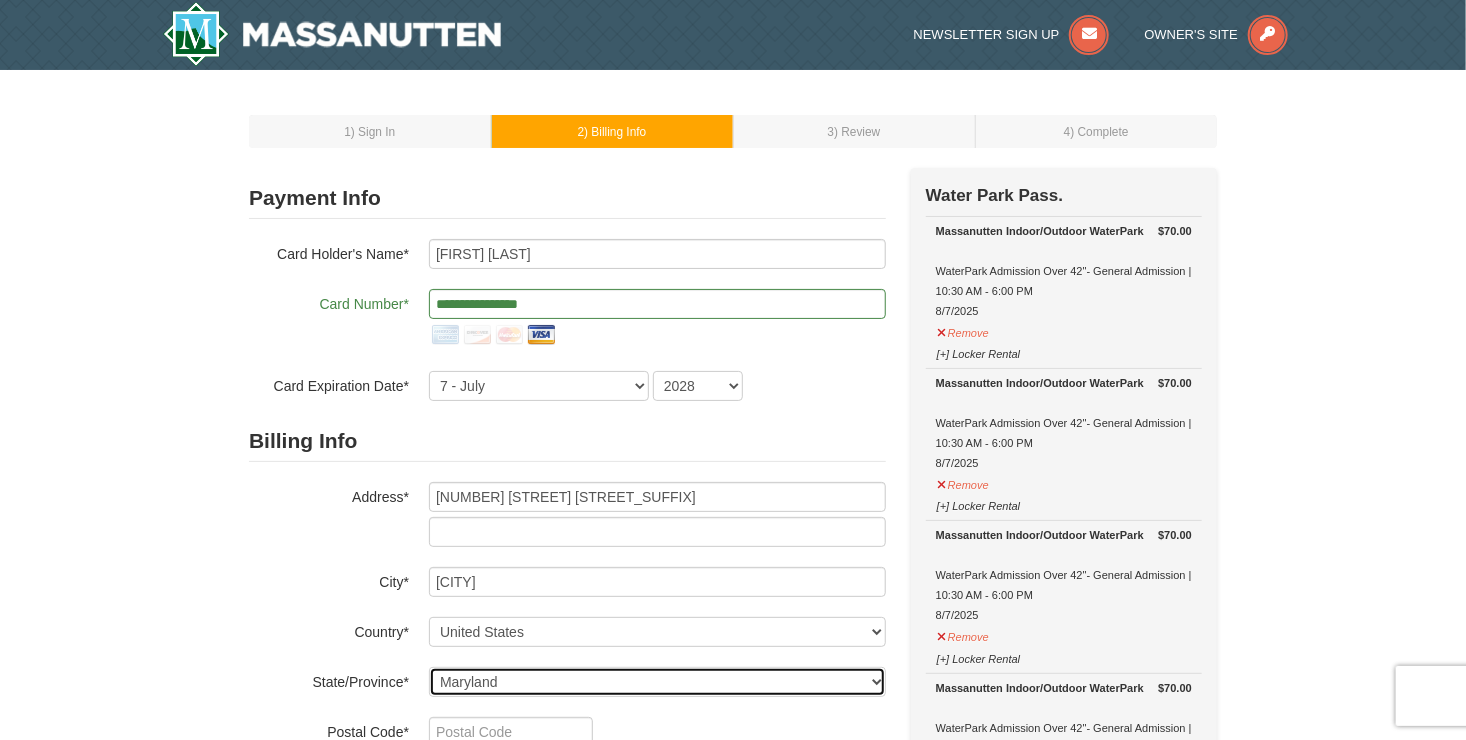 click on "Select Alabama Alaska American Samoa Arizona Arkansas California Colorado Connecticut Delaware District Of Columbia Federated States Of Micronesia Florida Georgia Guam Hawaii Idaho Illinois Indiana Iowa Kansas Kentucky Louisiana Maine Marshall Islands Maryland Massachusetts Michigan Minnesota Mississippi Missouri Montana Nebraska Nevada New Hampshire New Jersey New Mexico New York North Carolina North Dakota Northern Mariana Islands Ohio Oklahoma Oregon Palau Pennsylvania Puerto Rico Rhode Island South Carolina South Dakota Tennessee Texas Utah Vermont Virgin Islands Virginia Washington West Virginia Wisconsin Wyoming" at bounding box center (657, 682) 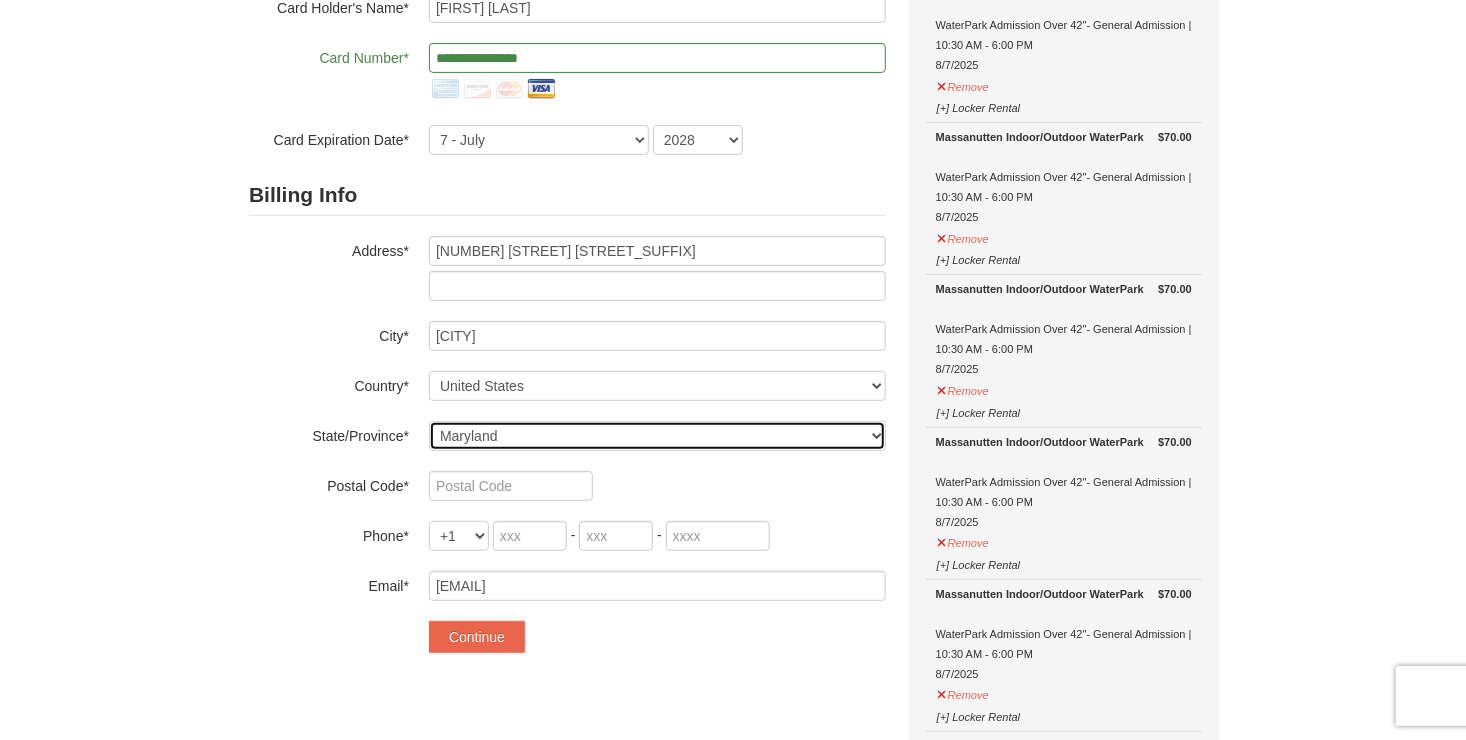 scroll, scrollTop: 300, scrollLeft: 0, axis: vertical 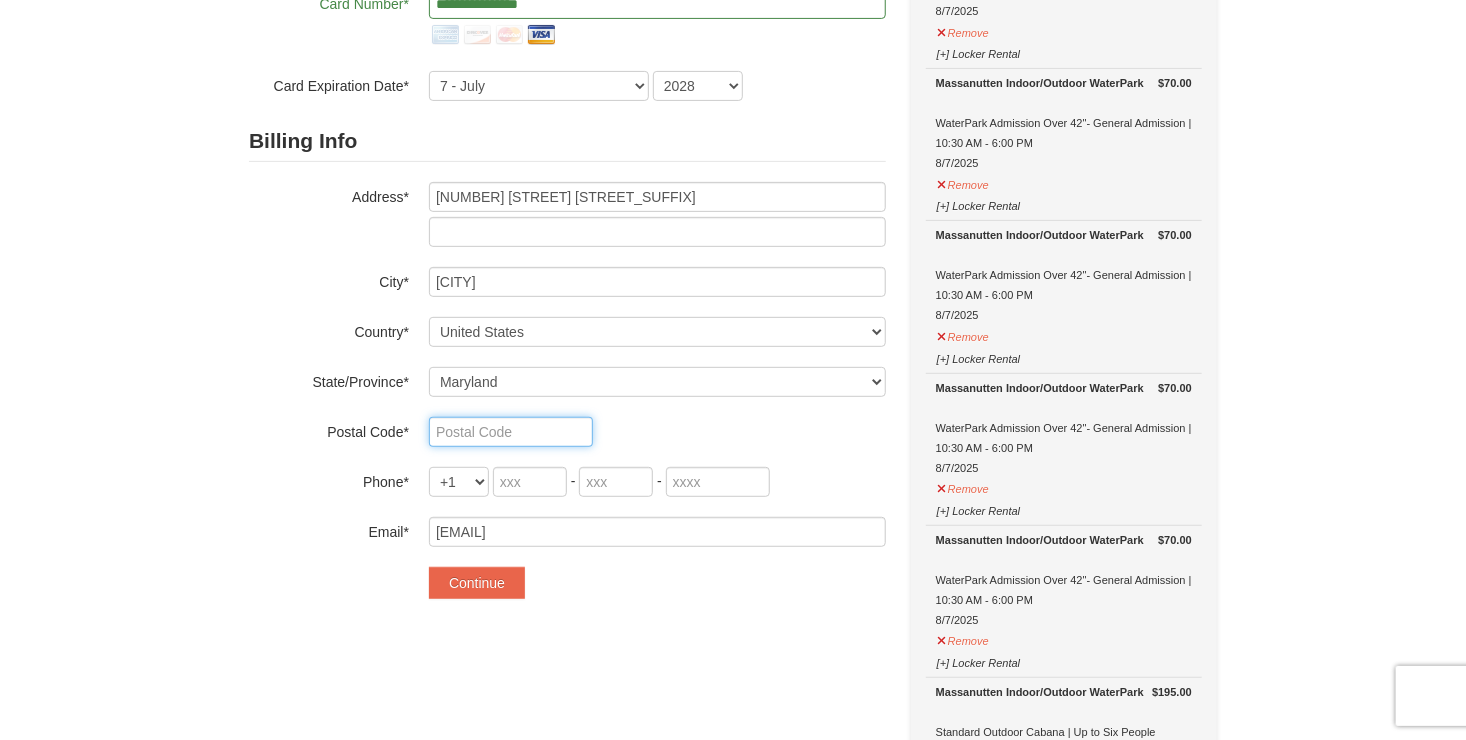 click at bounding box center [511, 432] 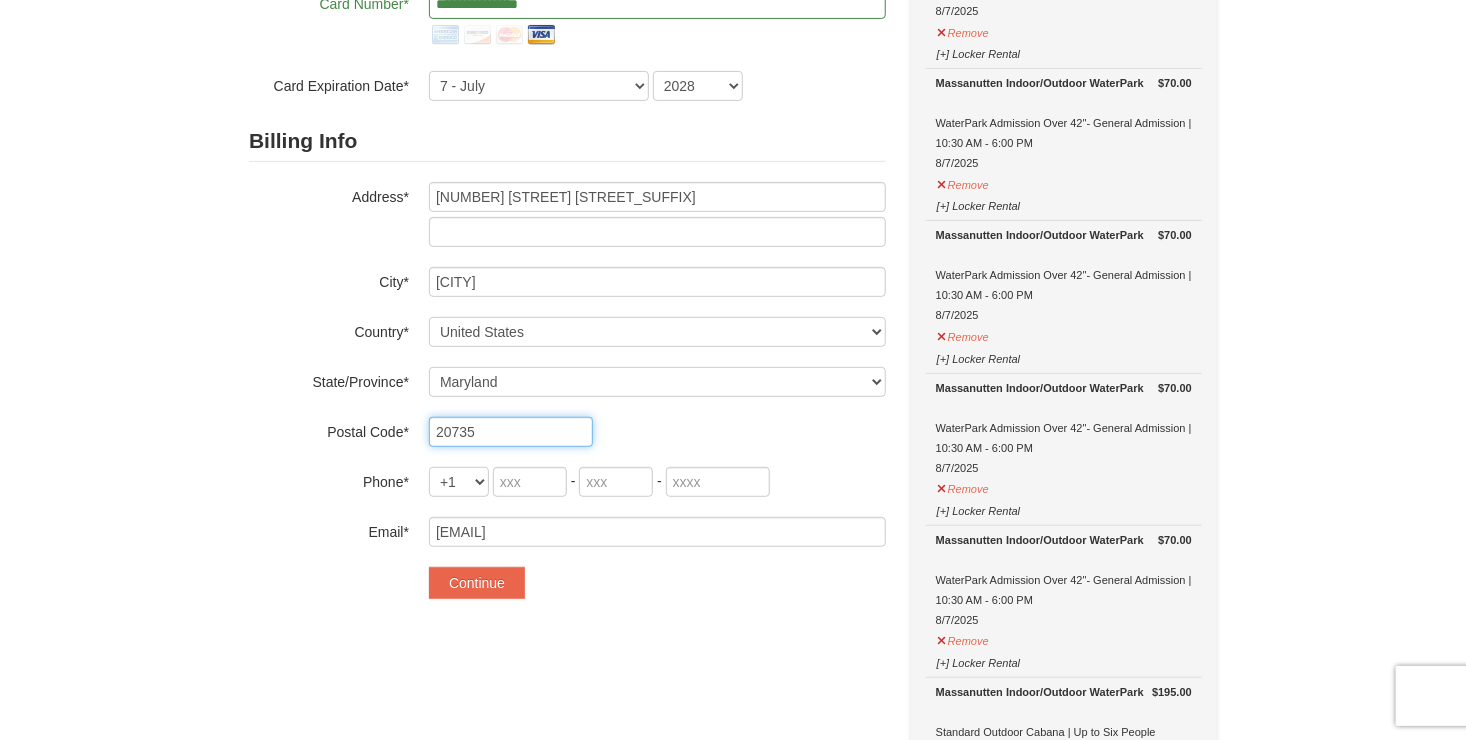 type on "20735" 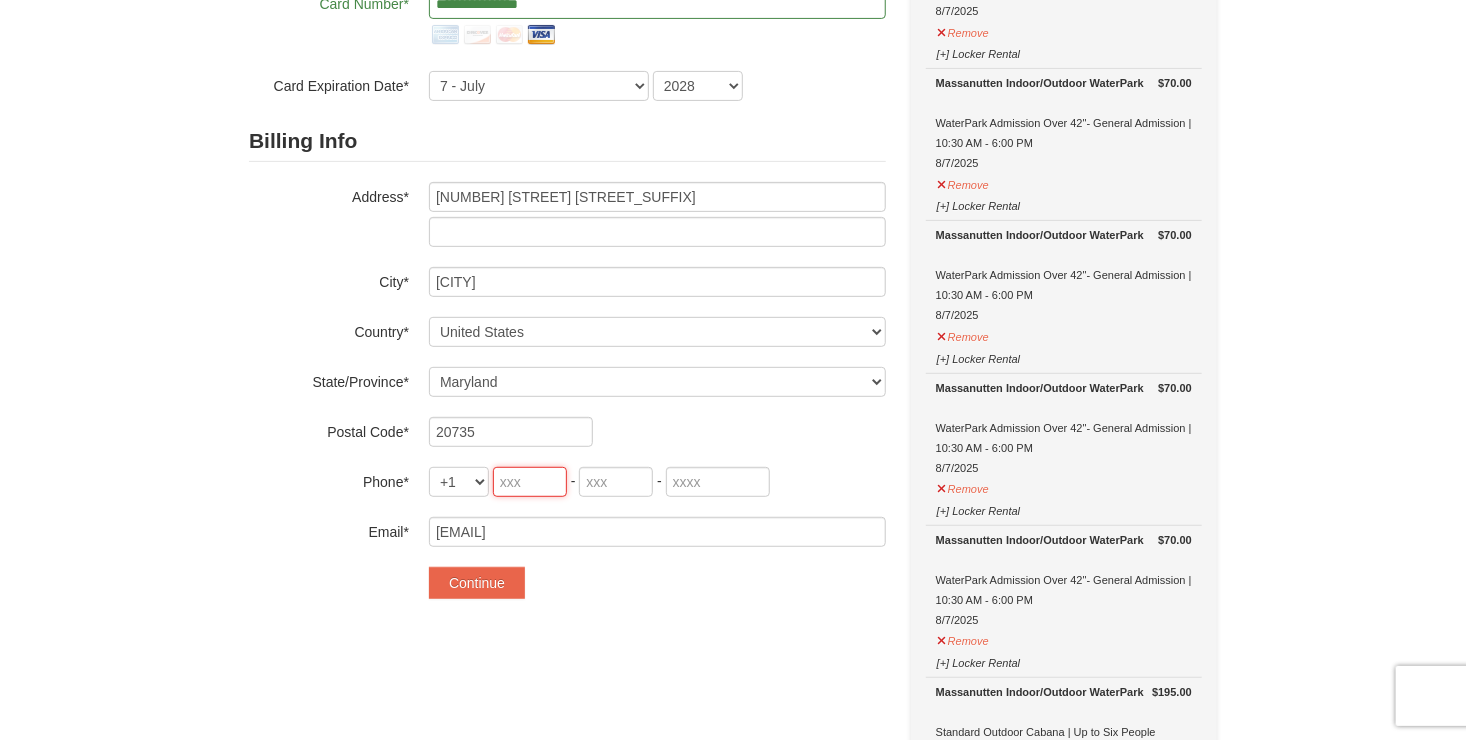 click at bounding box center (530, 482) 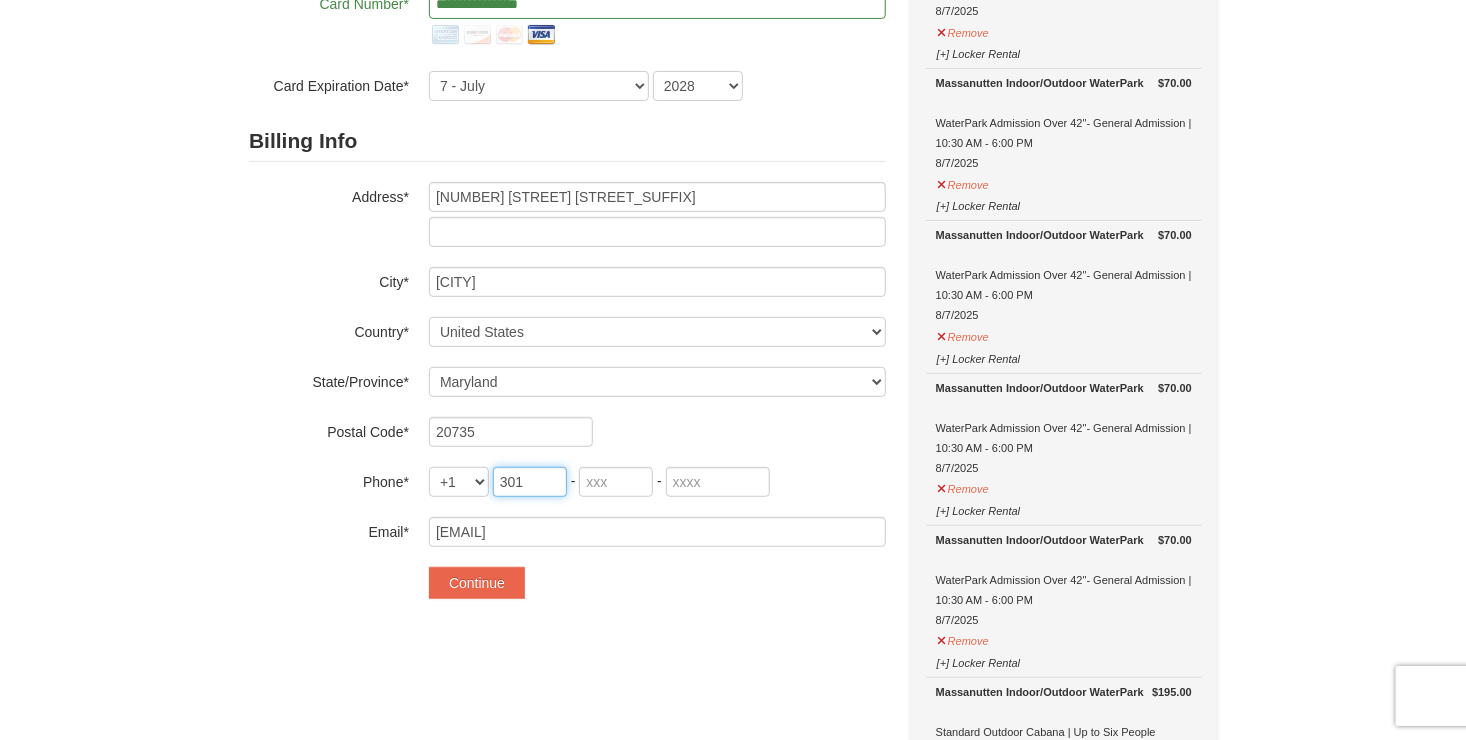 type on "301" 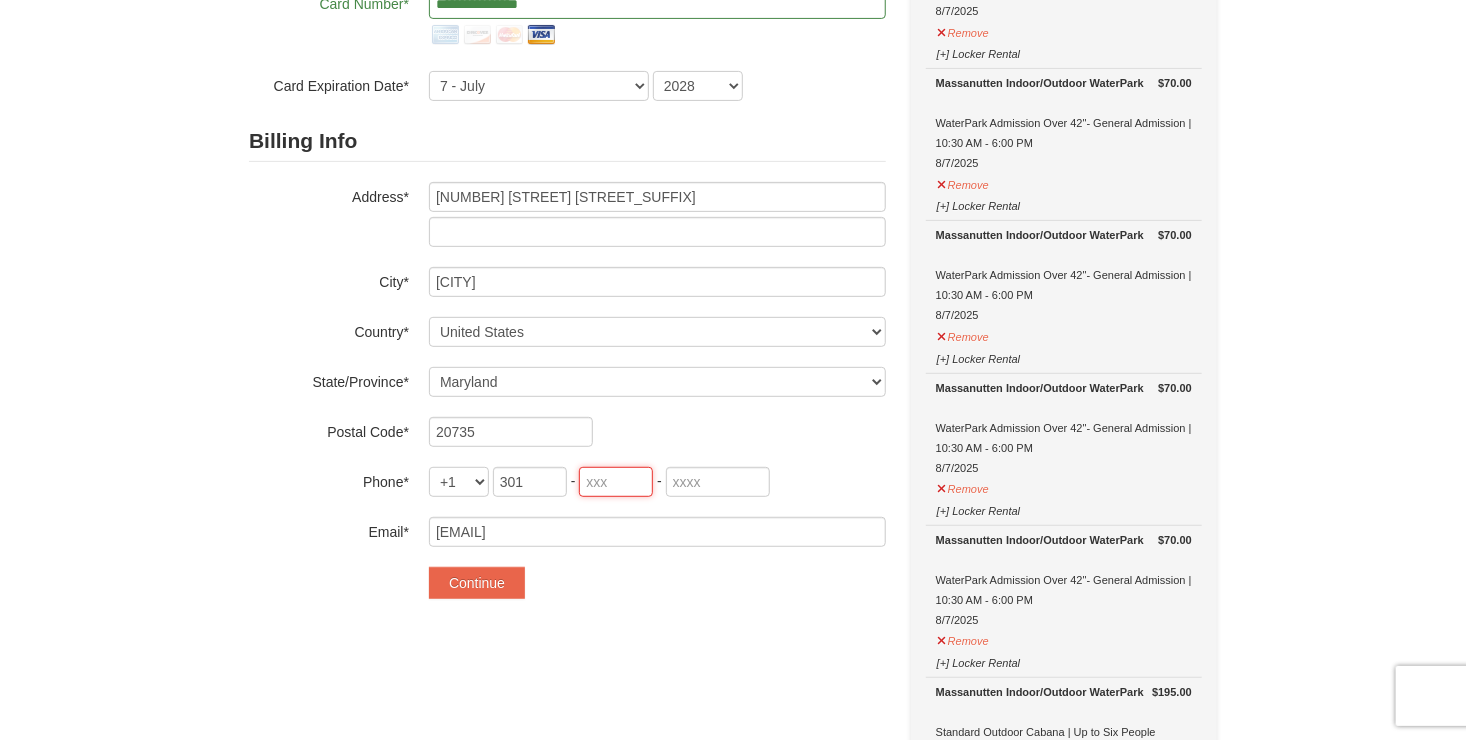 click at bounding box center [616, 482] 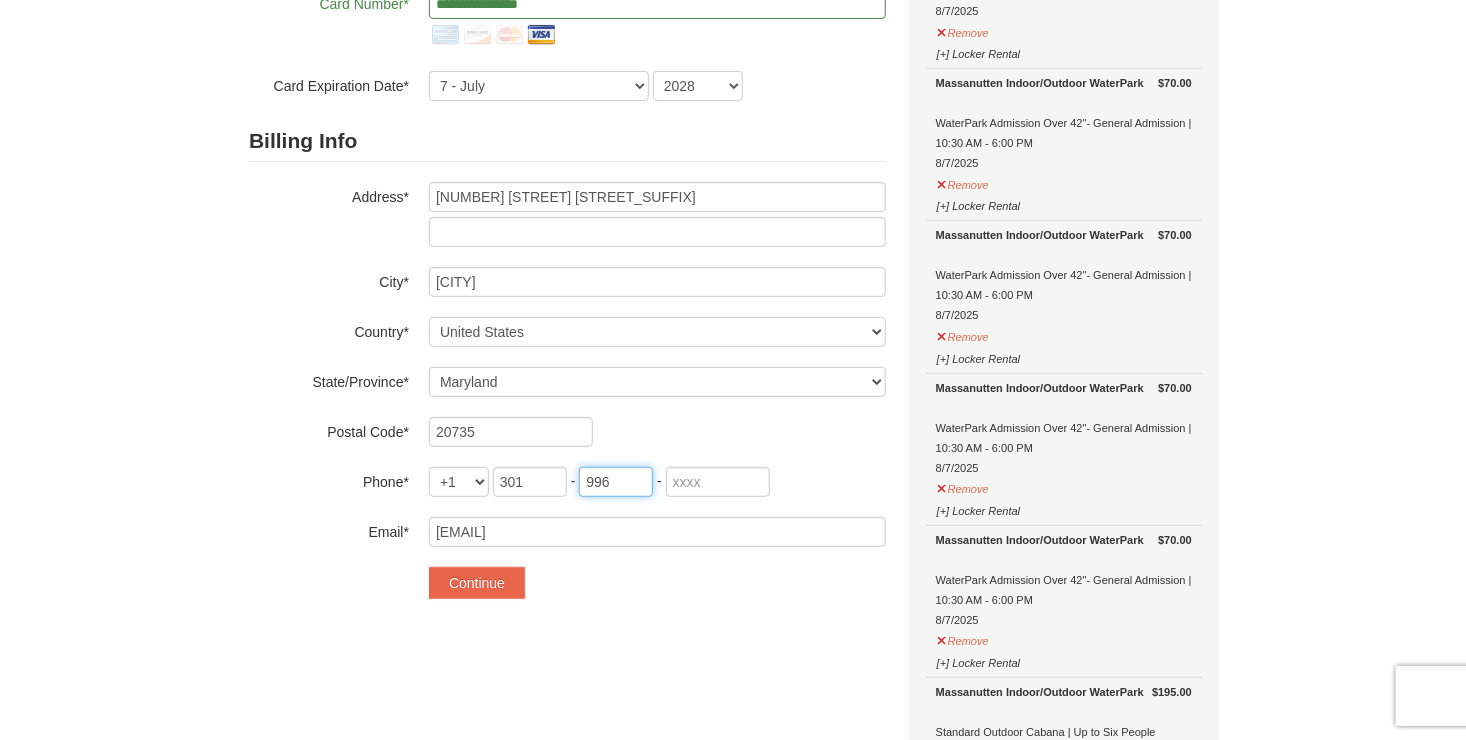 type on "996" 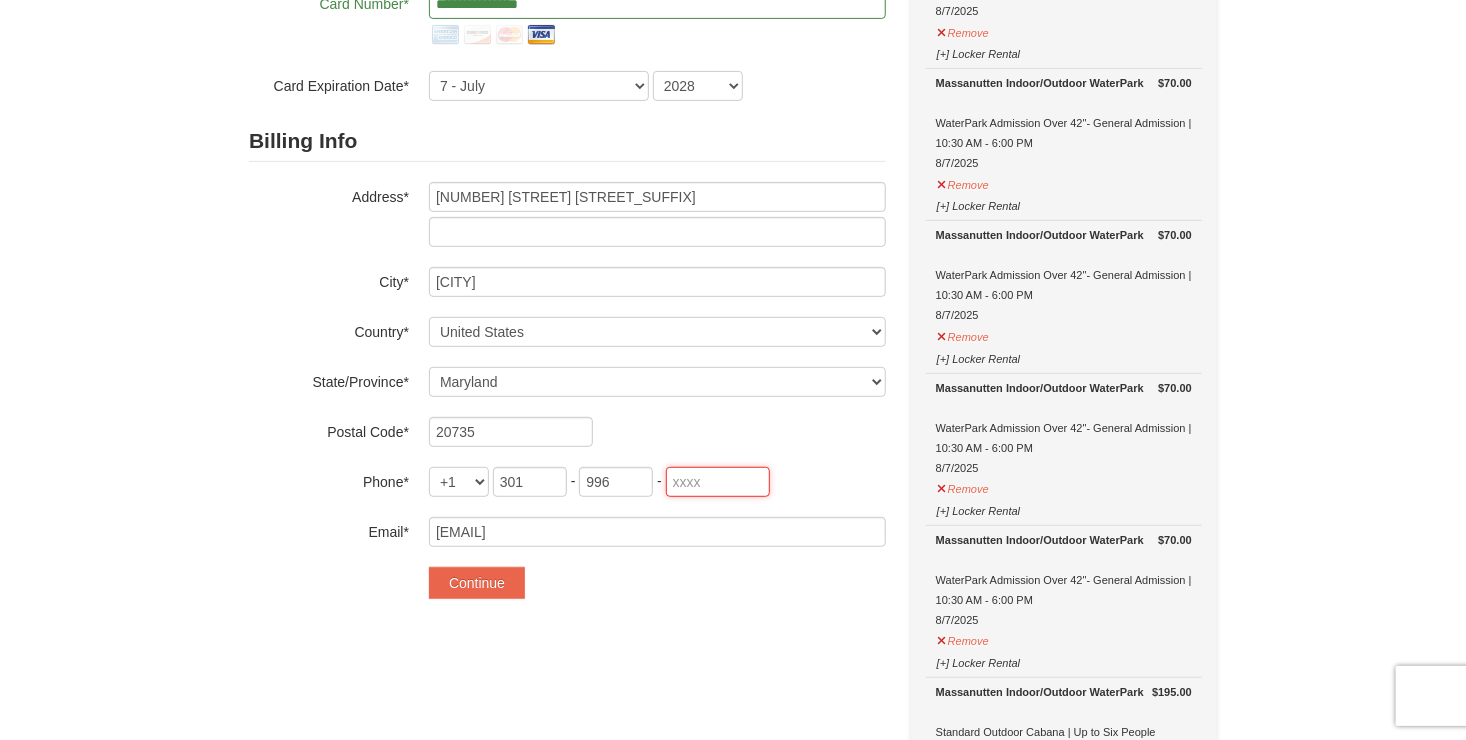 click at bounding box center [718, 482] 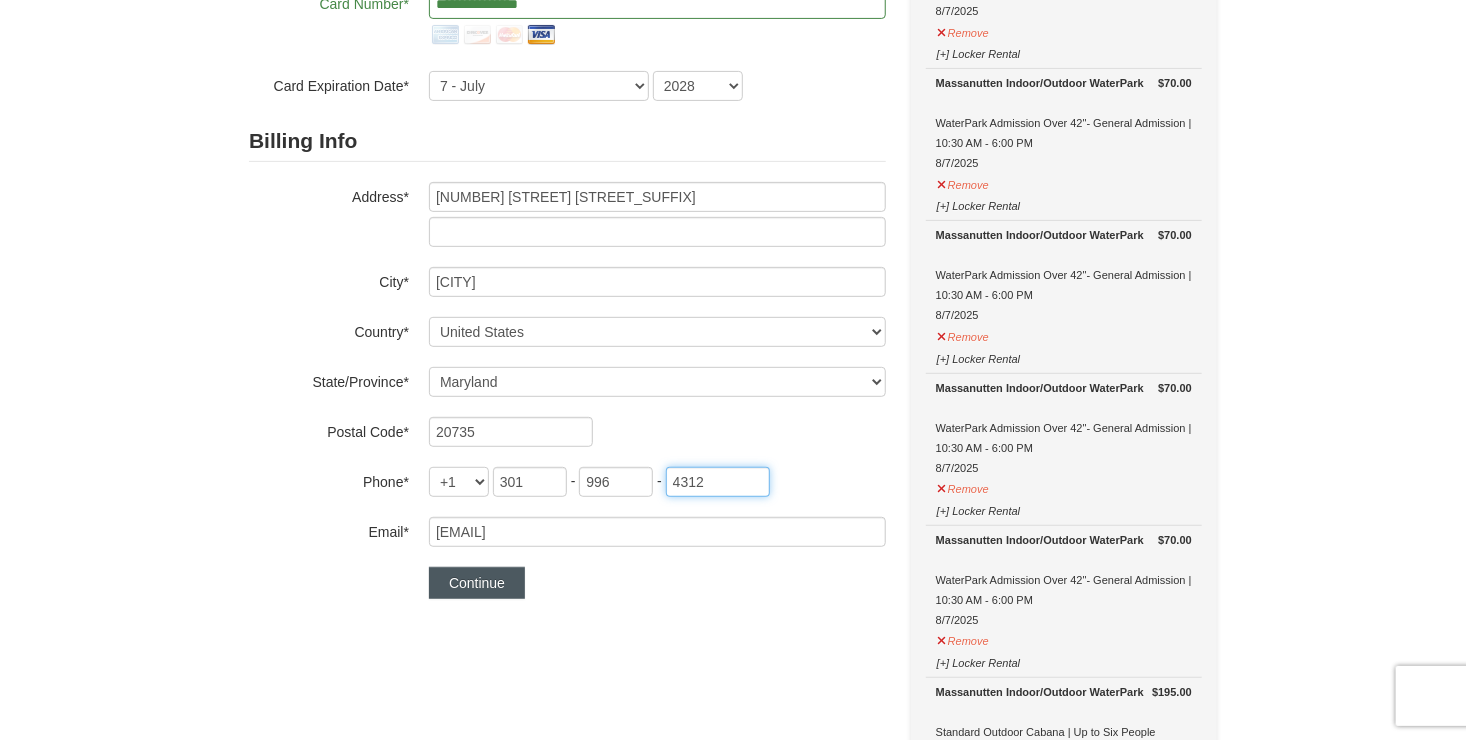 type on "4312" 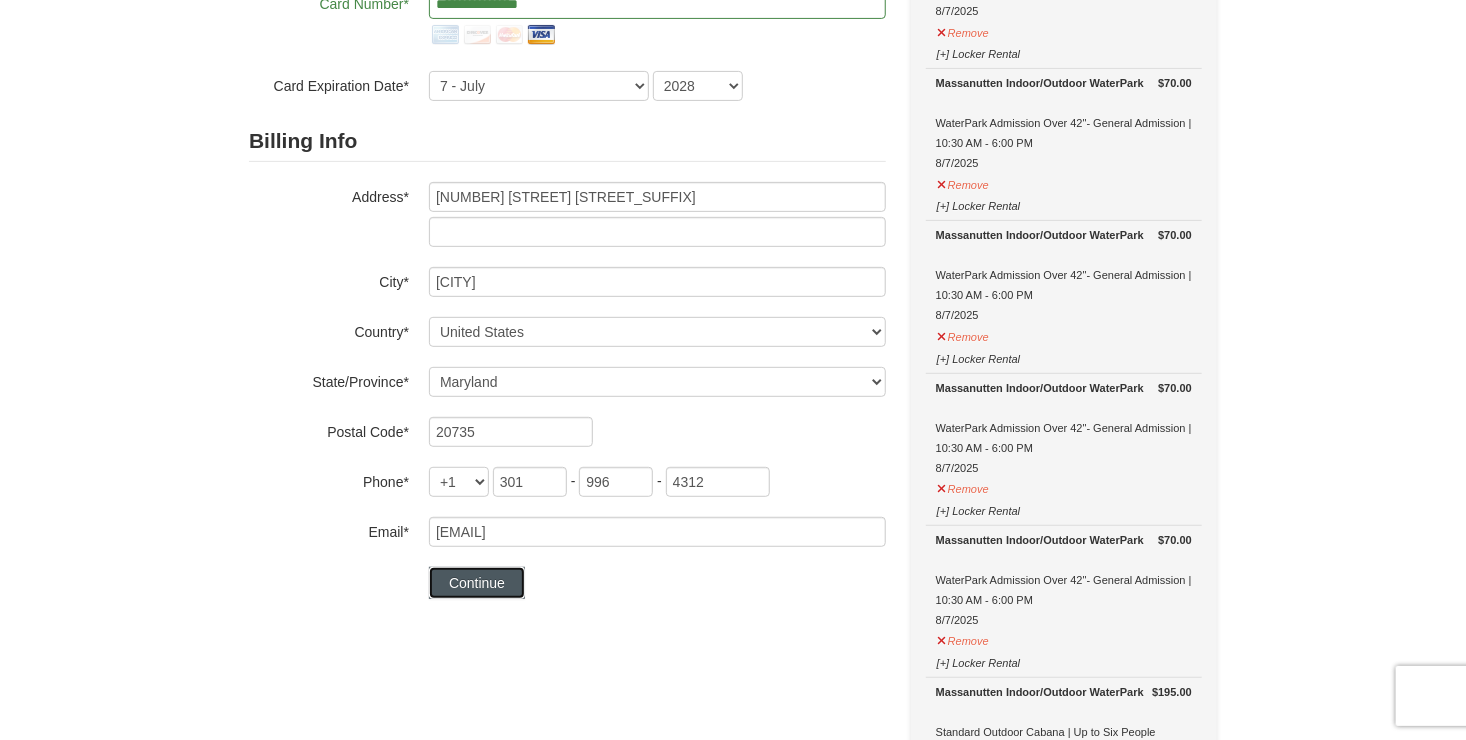 click on "Continue" at bounding box center [477, 583] 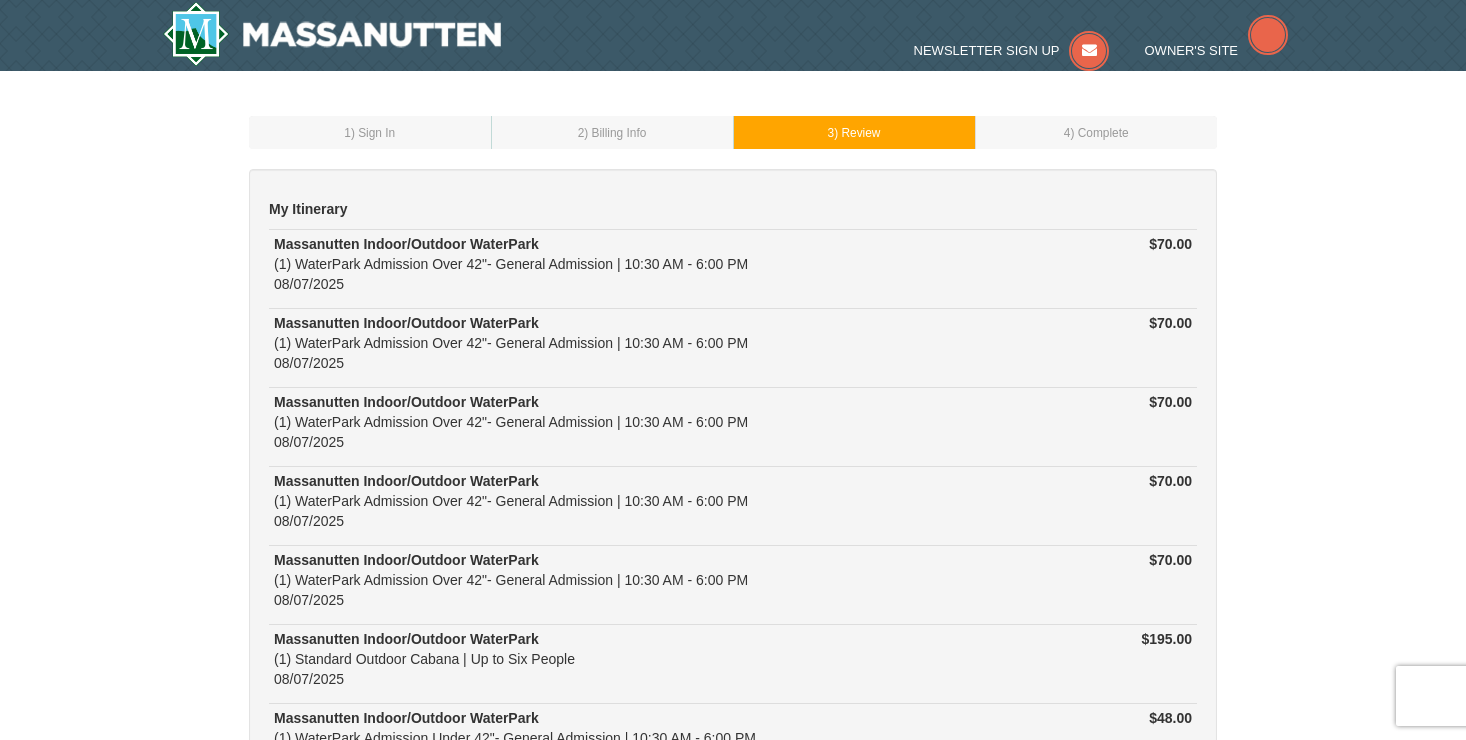 scroll, scrollTop: 0, scrollLeft: 0, axis: both 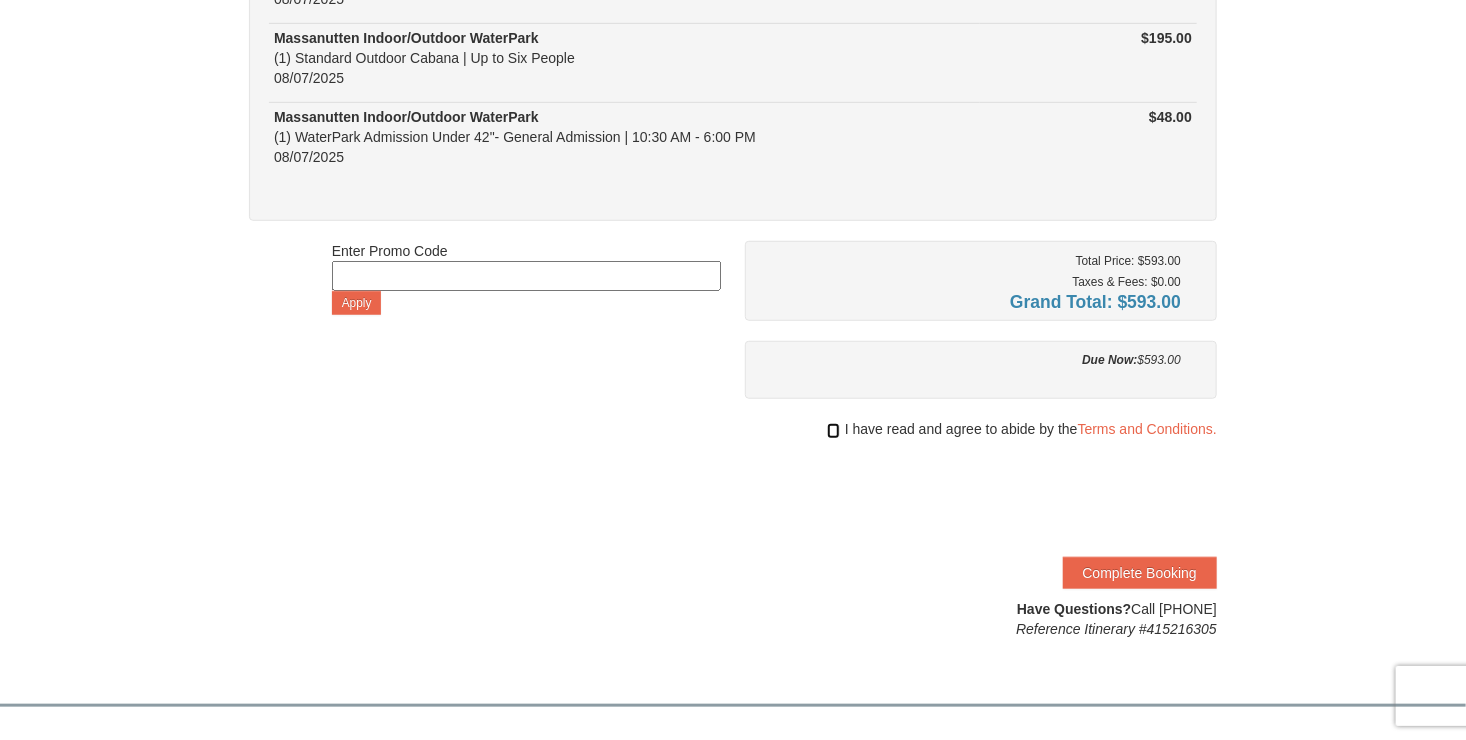 click at bounding box center [833, 431] 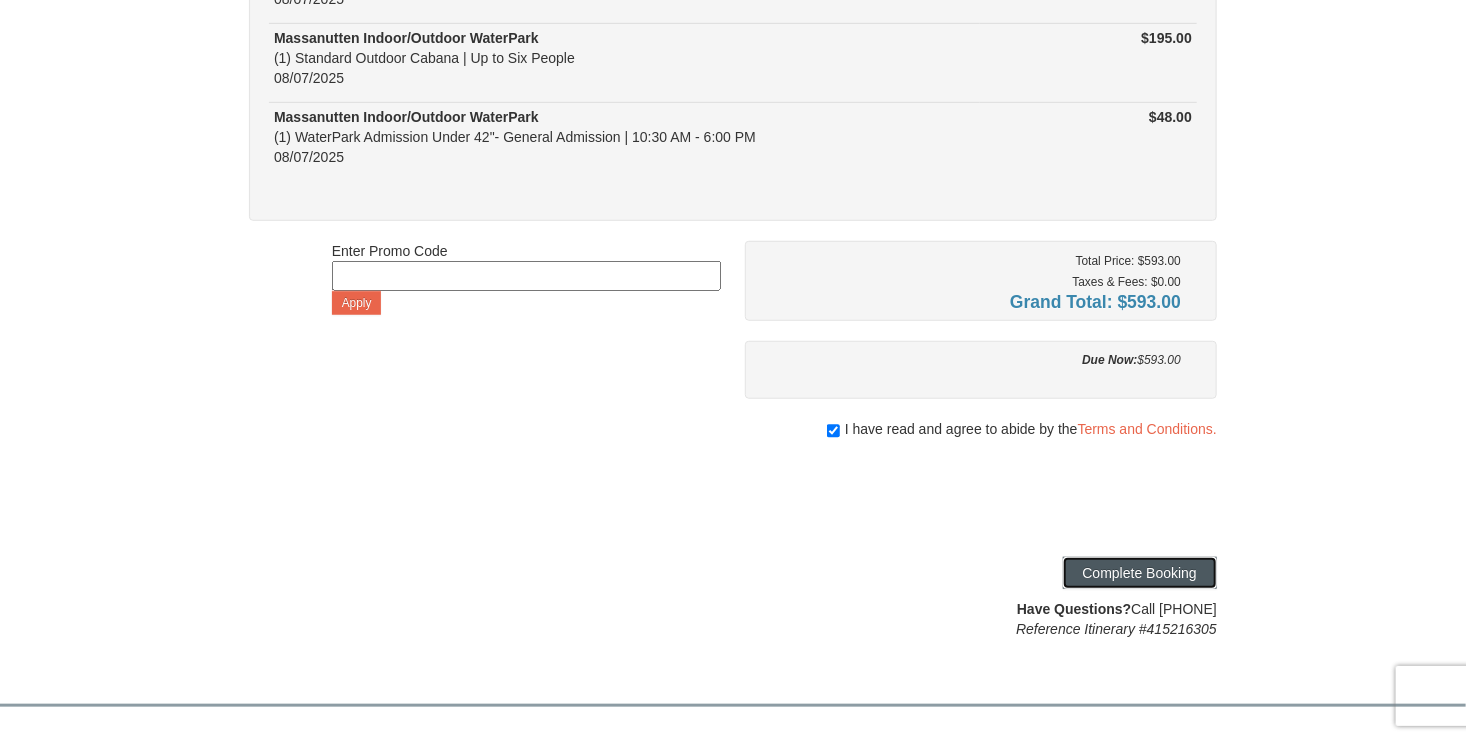 click on "Complete Booking" at bounding box center (1140, 573) 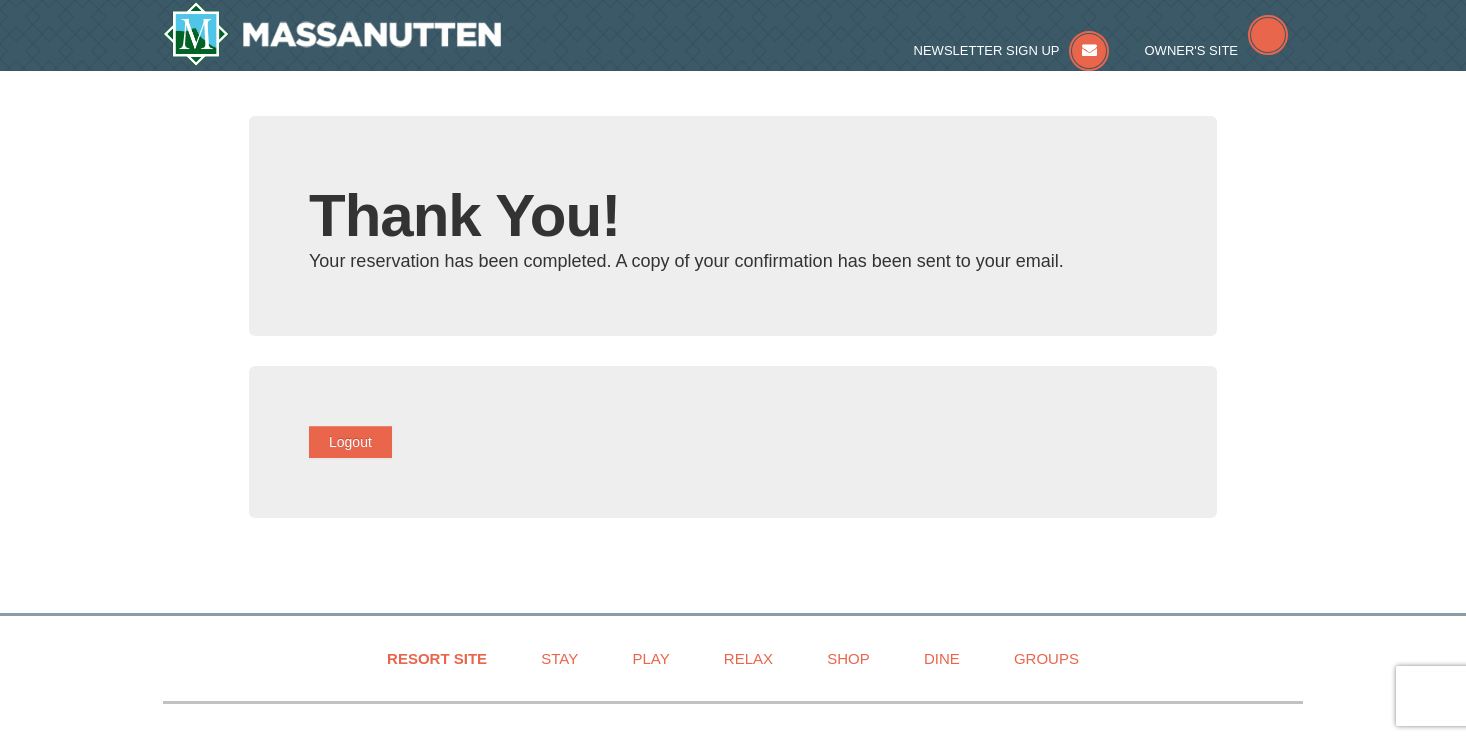 scroll, scrollTop: 0, scrollLeft: 0, axis: both 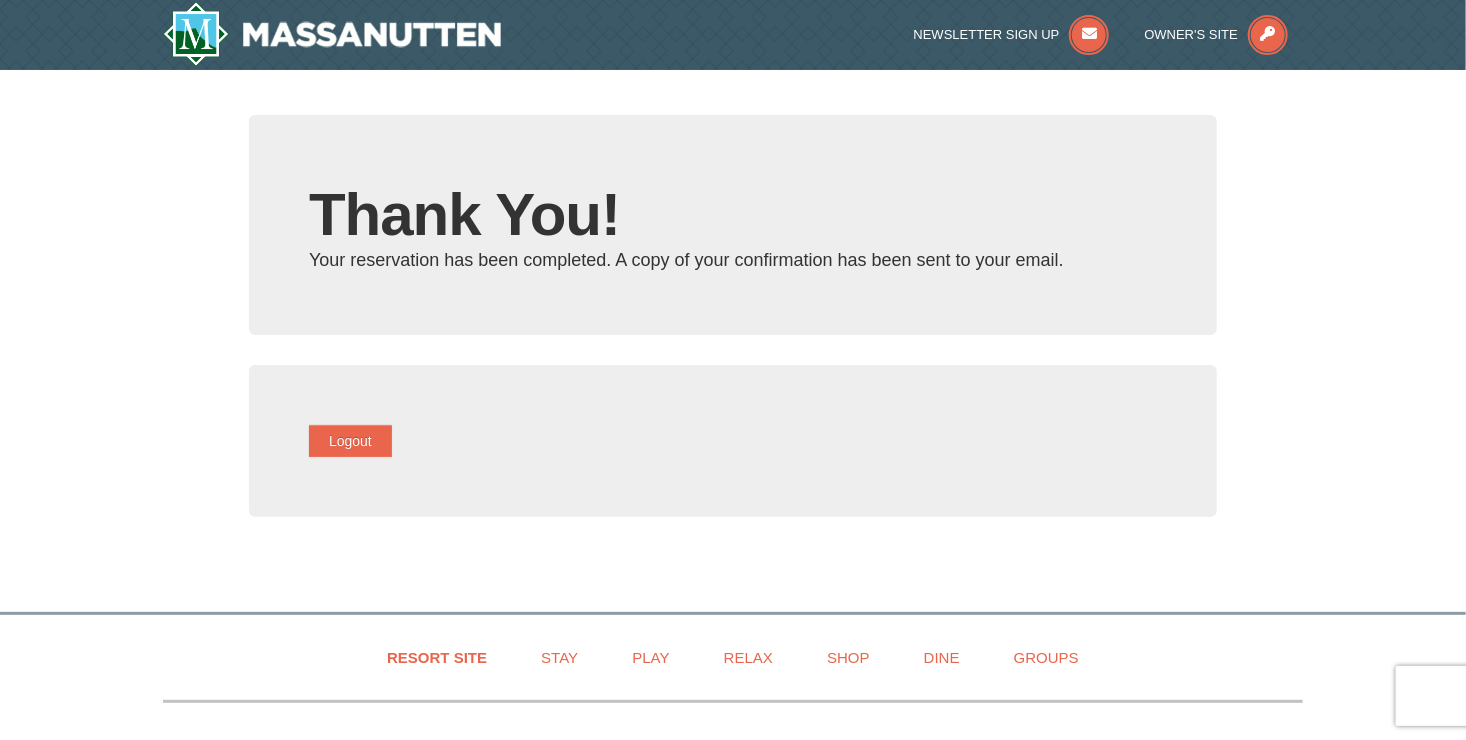 type on "[EMAIL]" 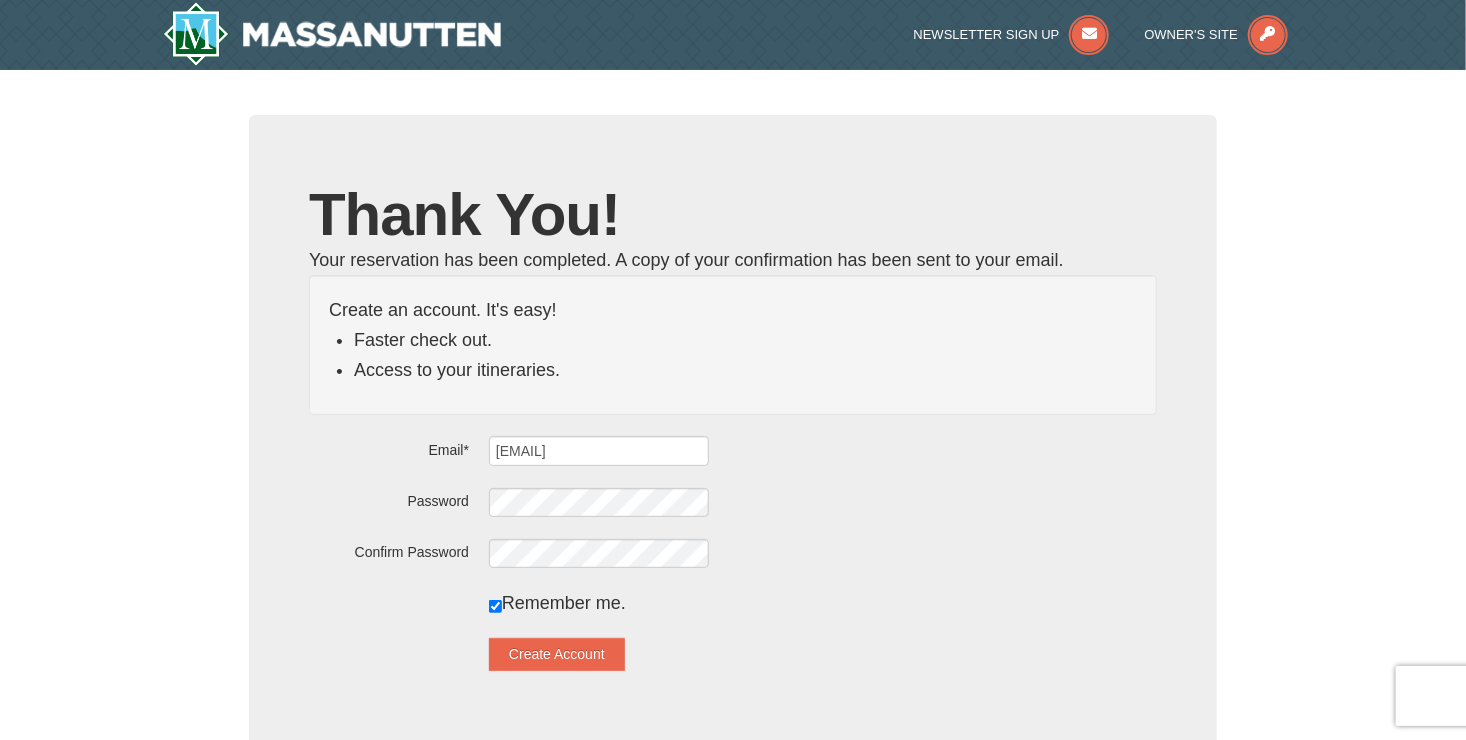 click on "Email*
pmanderson1414@gmail.com
Password
Confirm Password
Remember me.
Create Account" at bounding box center [733, 553] 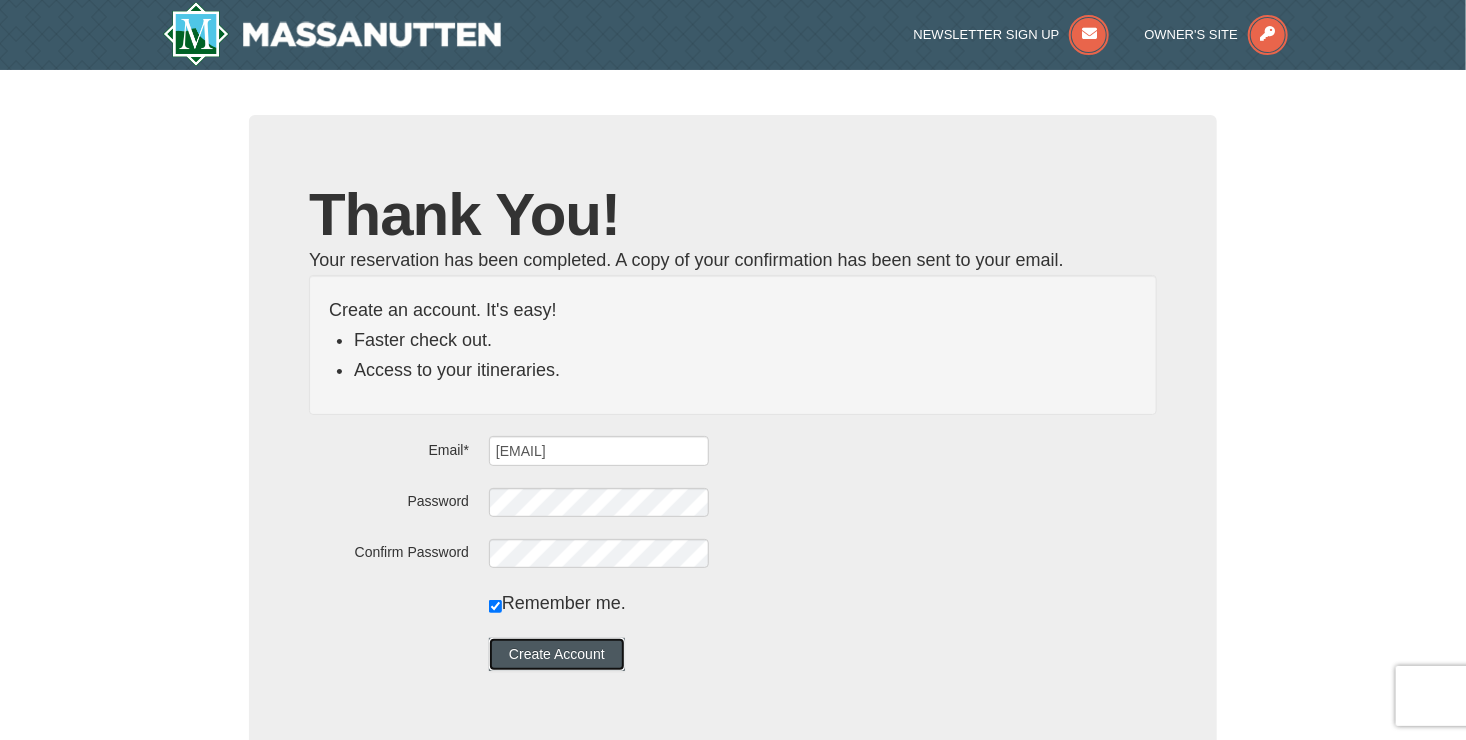 click on "Create Account" at bounding box center (557, 654) 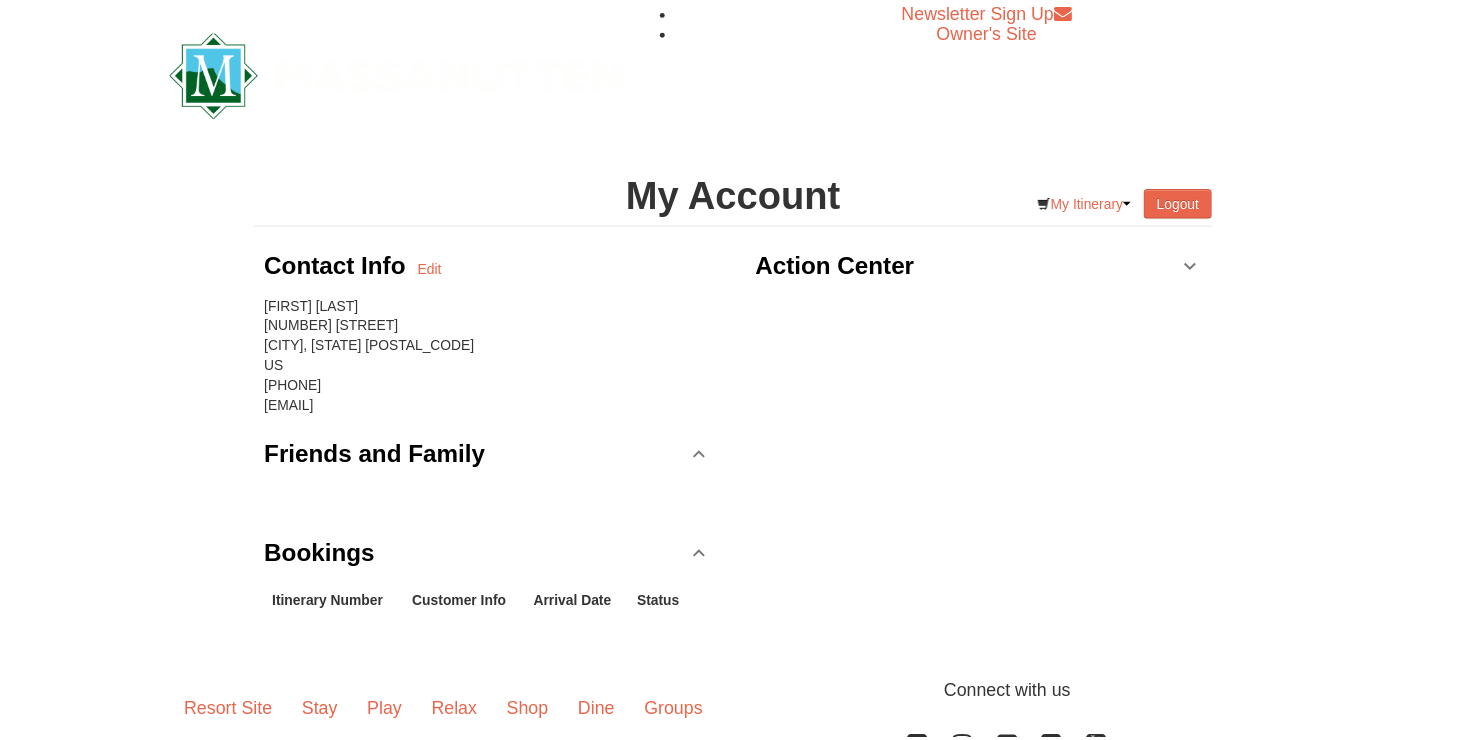 scroll, scrollTop: 0, scrollLeft: 0, axis: both 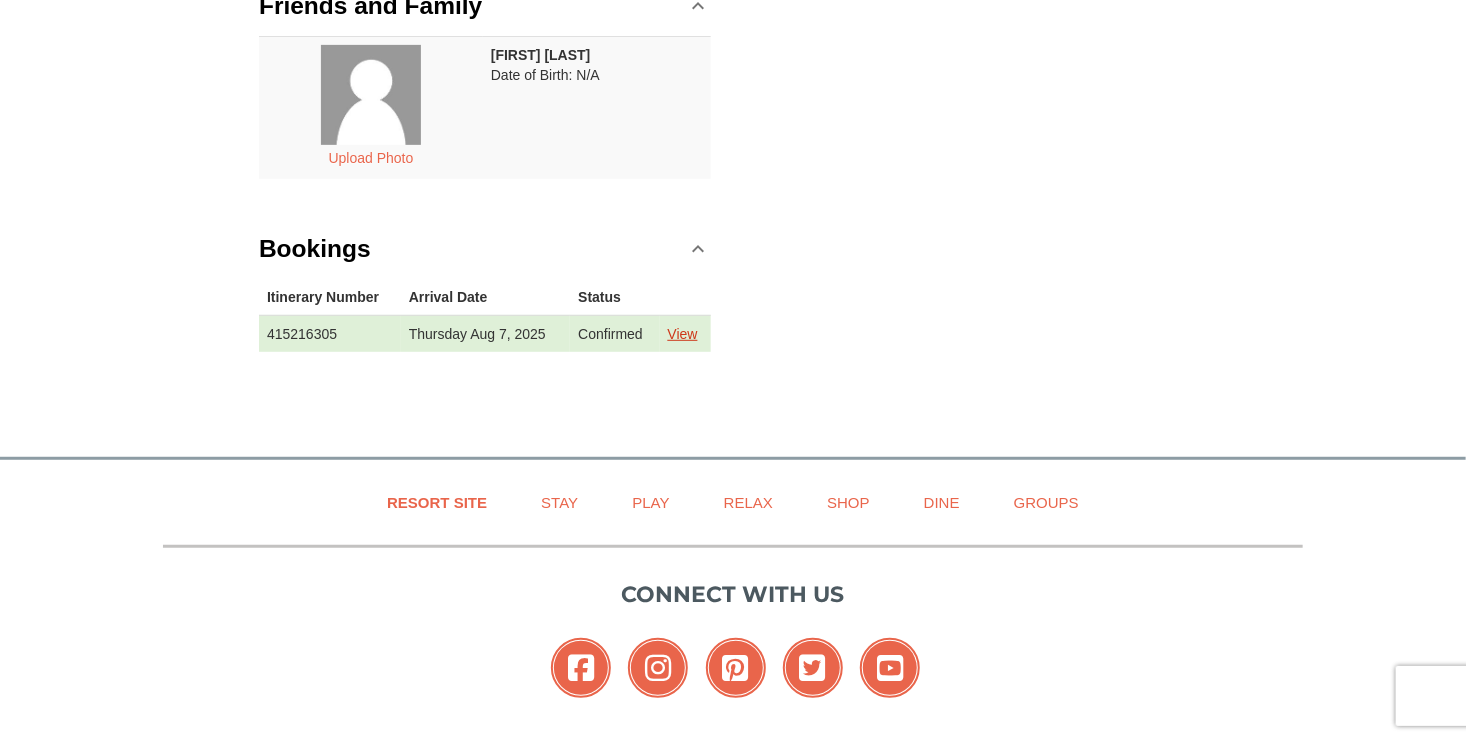 click on "View" at bounding box center [683, 334] 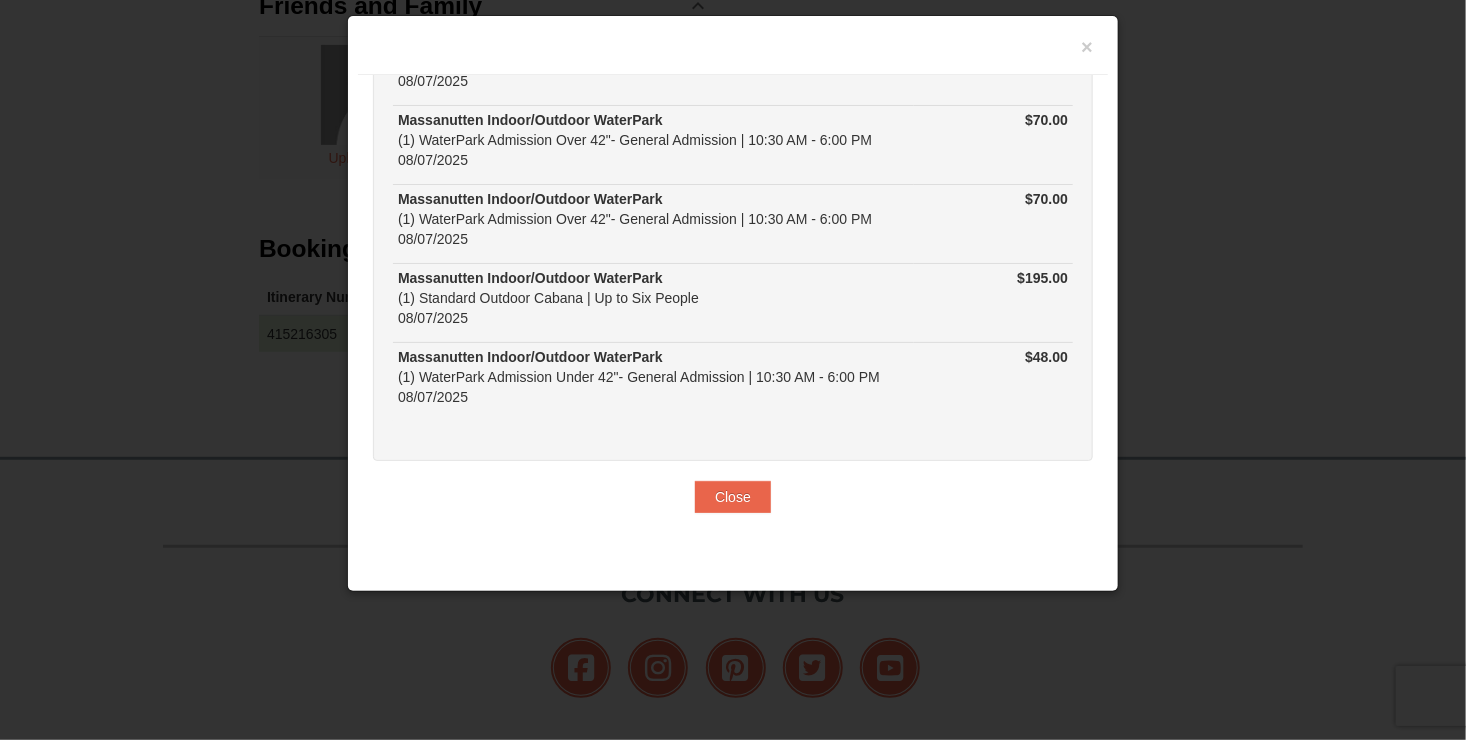 scroll, scrollTop: 287, scrollLeft: 0, axis: vertical 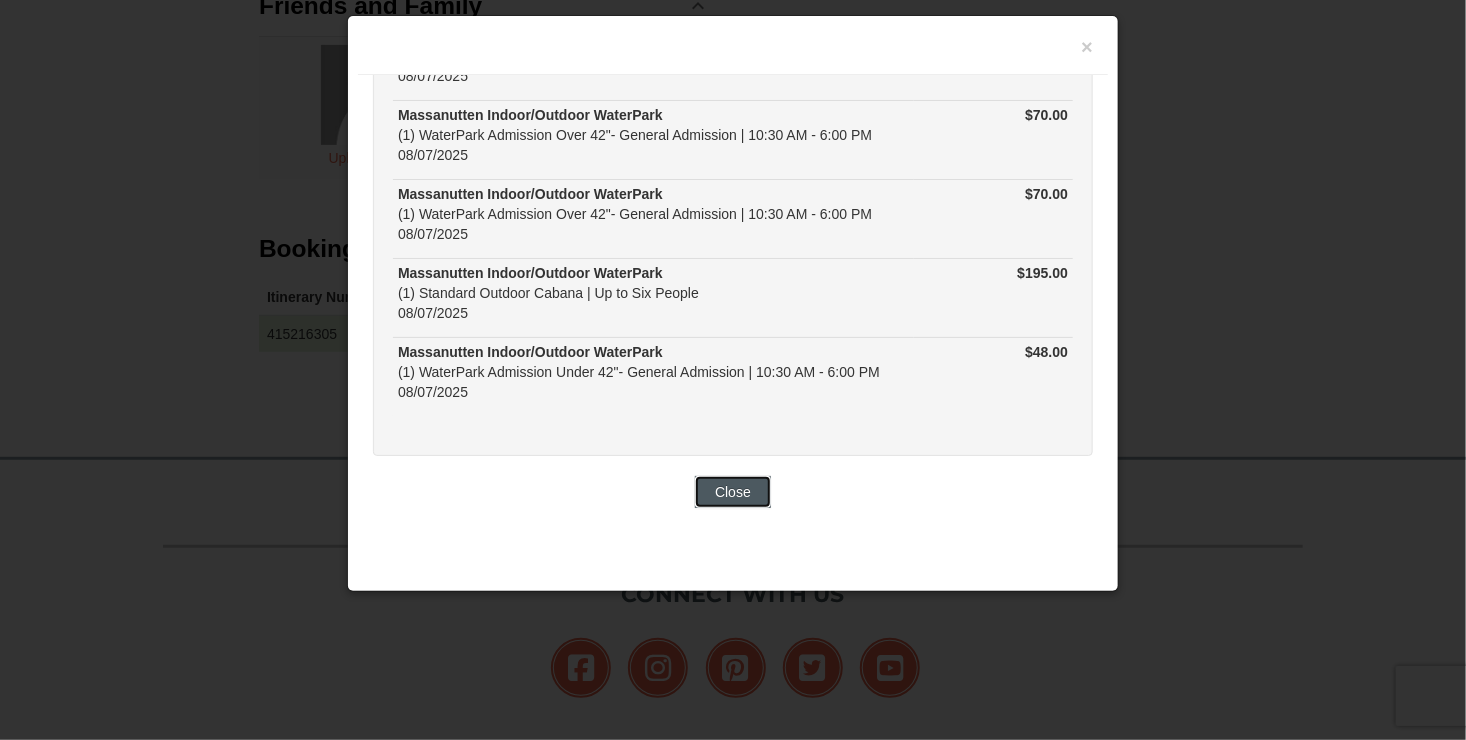click on "Close" at bounding box center [733, 492] 